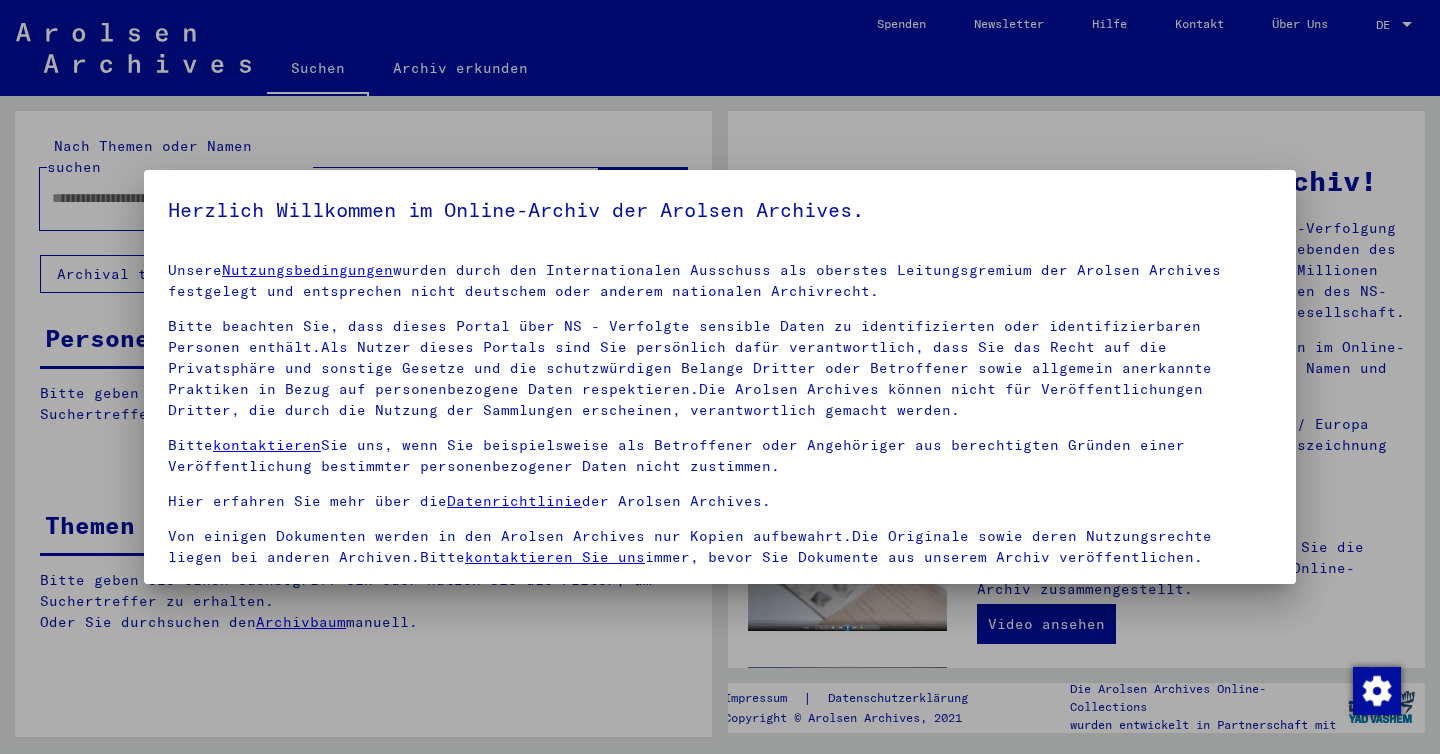scroll, scrollTop: 0, scrollLeft: 0, axis: both 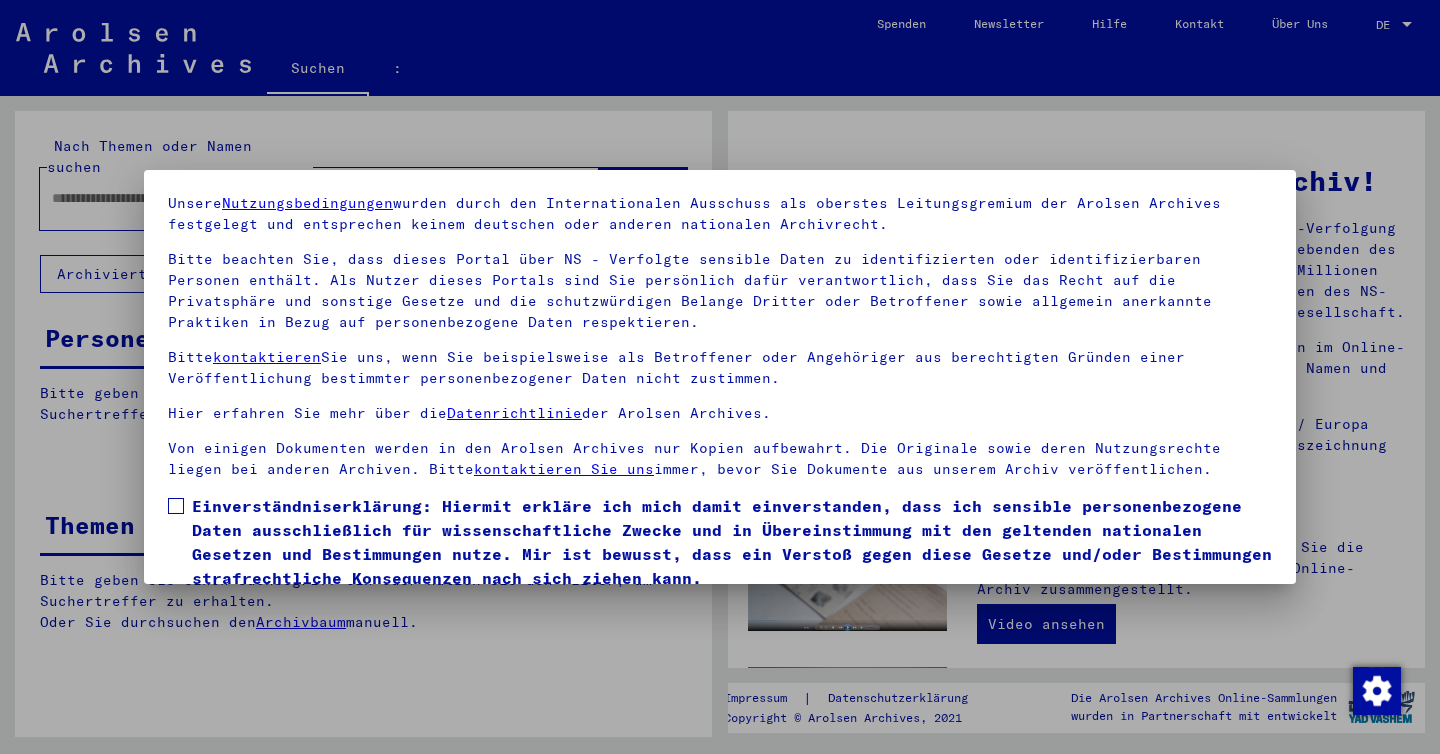 click at bounding box center [176, 506] 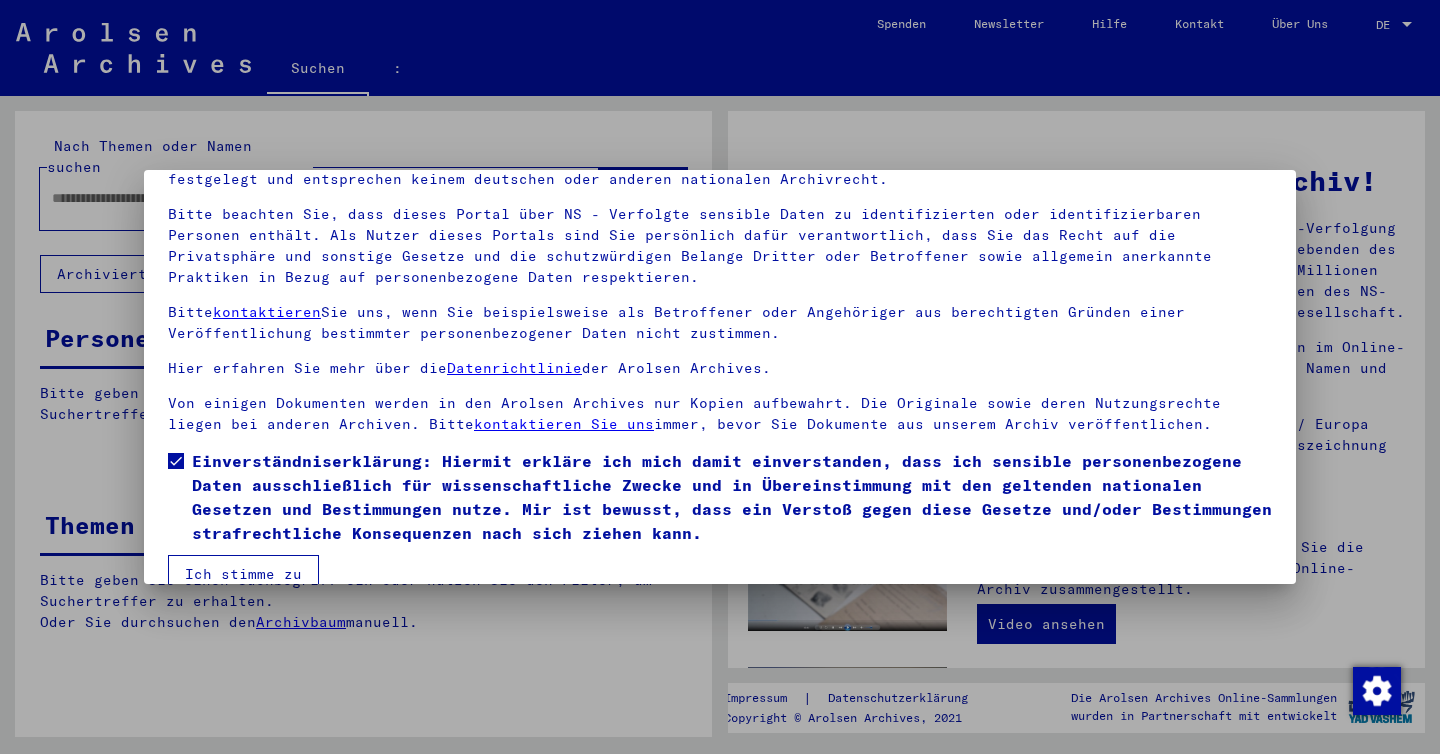 scroll, scrollTop: 144, scrollLeft: 0, axis: vertical 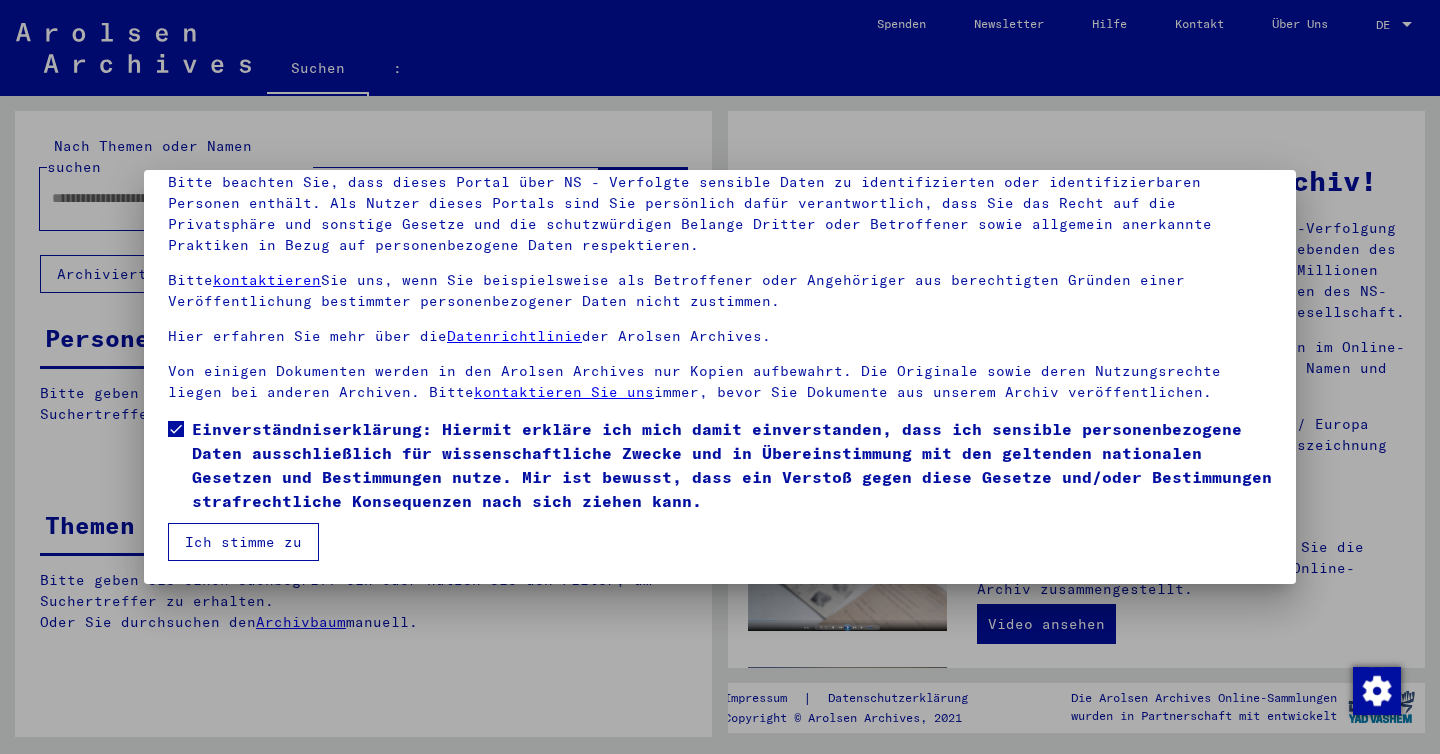 click on "Ich stimme zu" at bounding box center (243, 542) 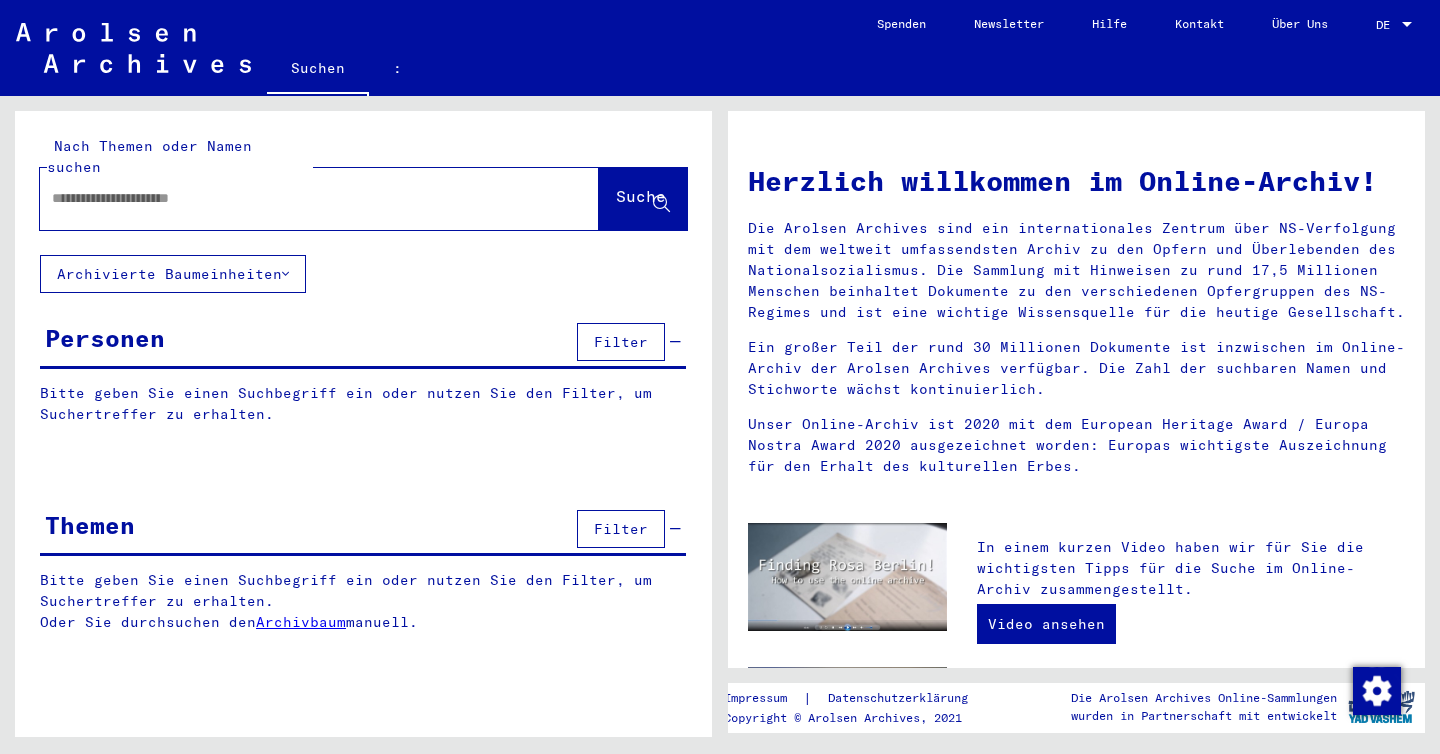 click 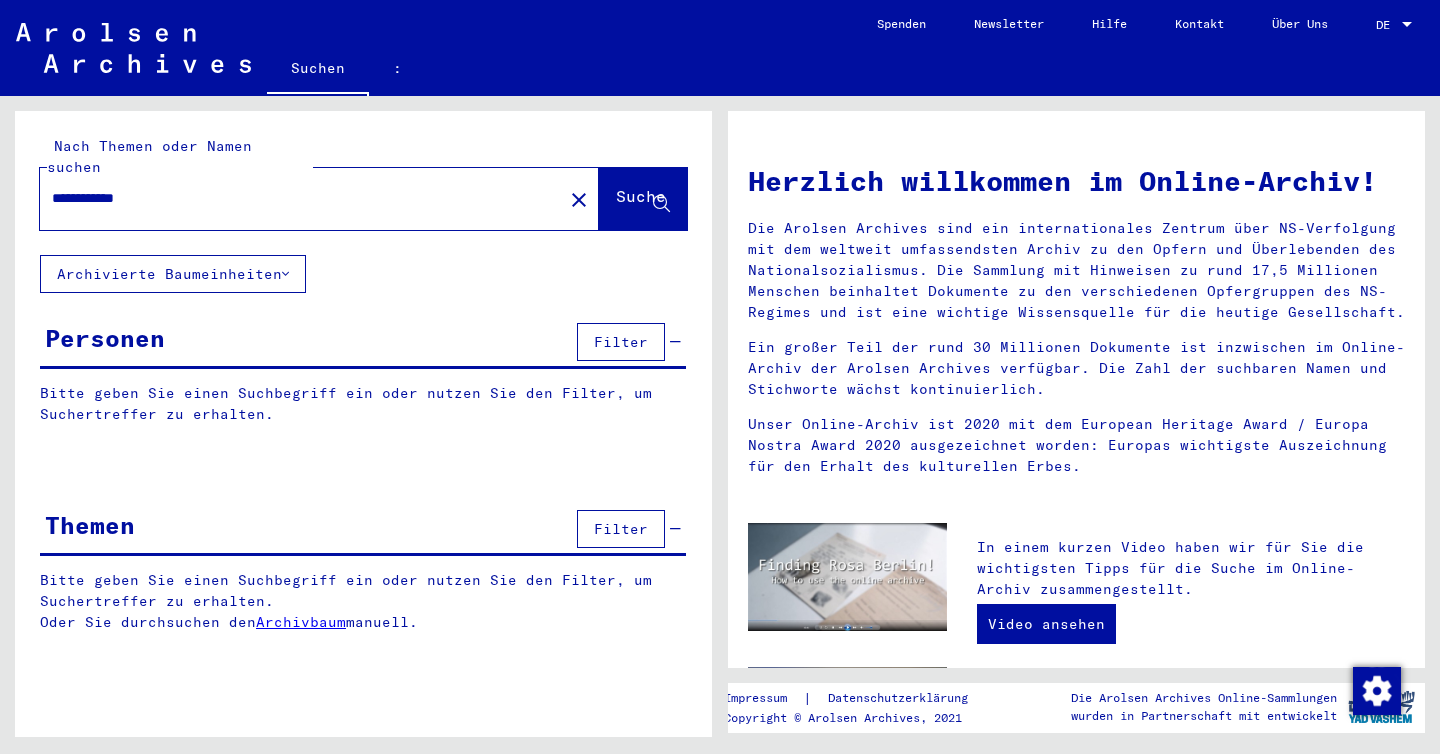 type on "**********" 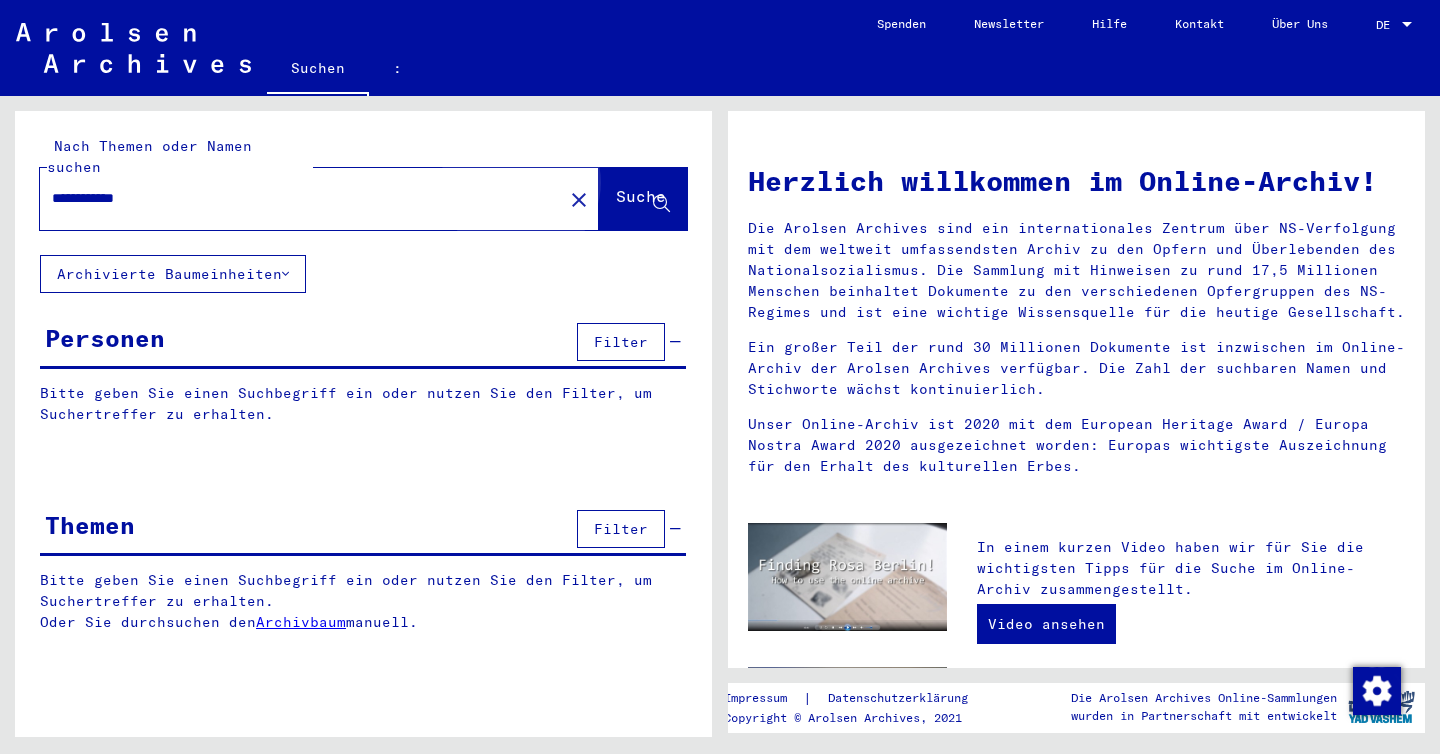 click on "Suche" 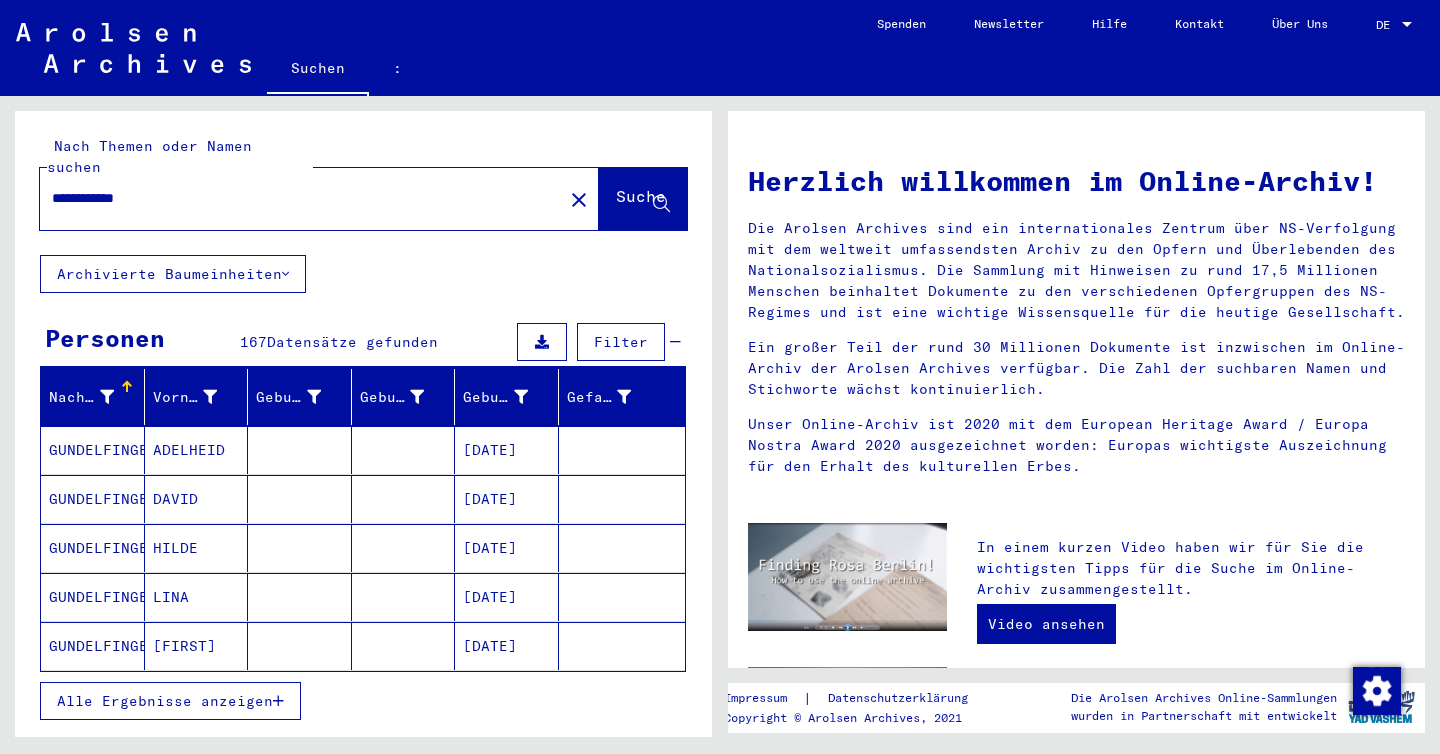 click on "Alle Ergebnisse anzeigen" at bounding box center [165, 701] 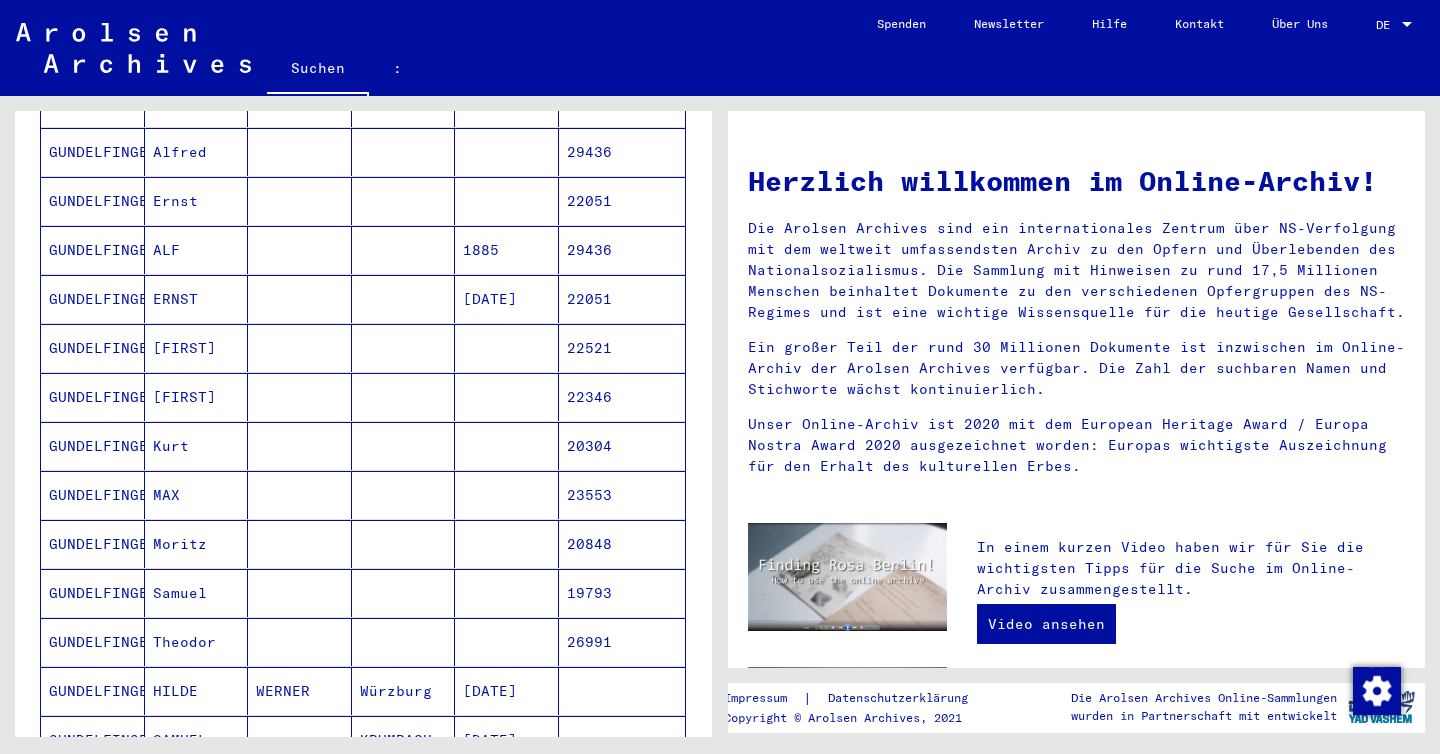 scroll, scrollTop: 697, scrollLeft: 0, axis: vertical 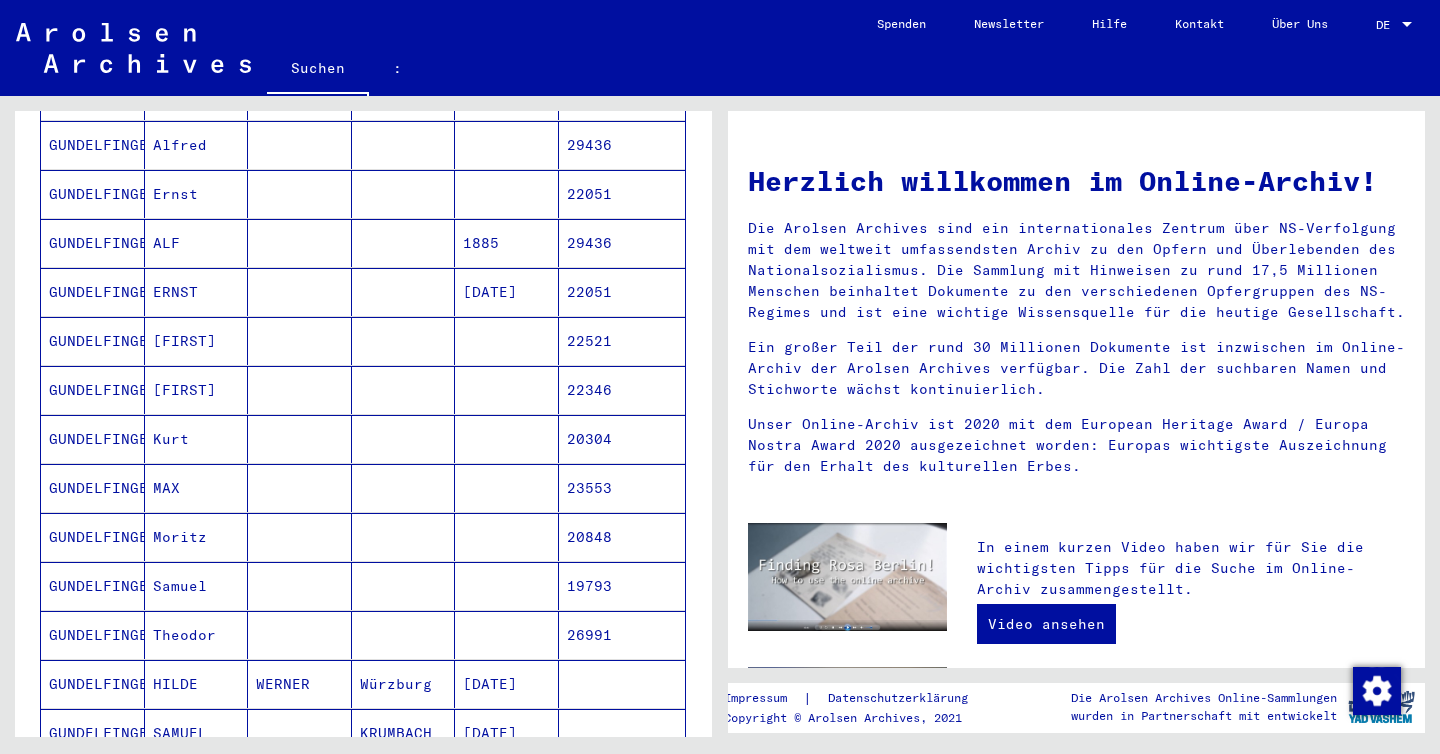 click on "Moritz" at bounding box center [180, 586] 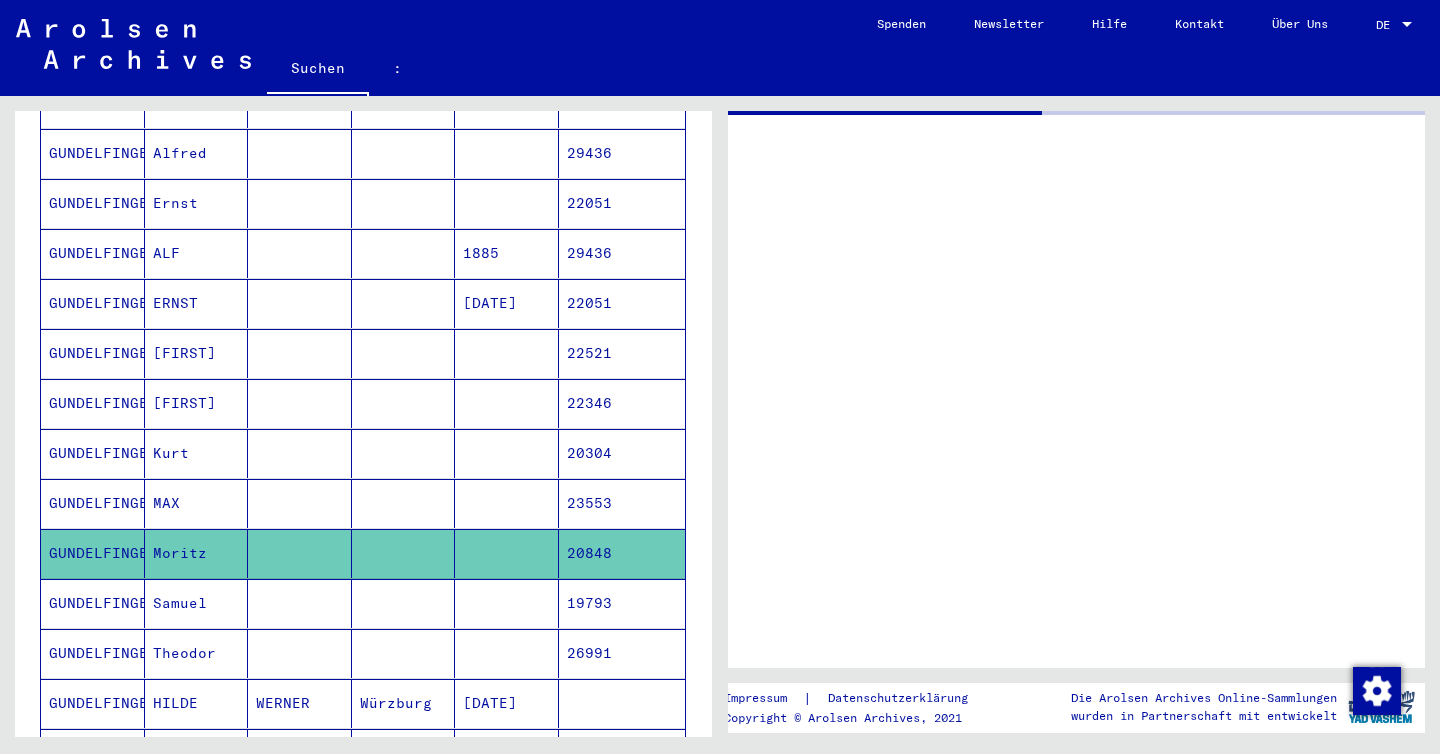scroll, scrollTop: 705, scrollLeft: 0, axis: vertical 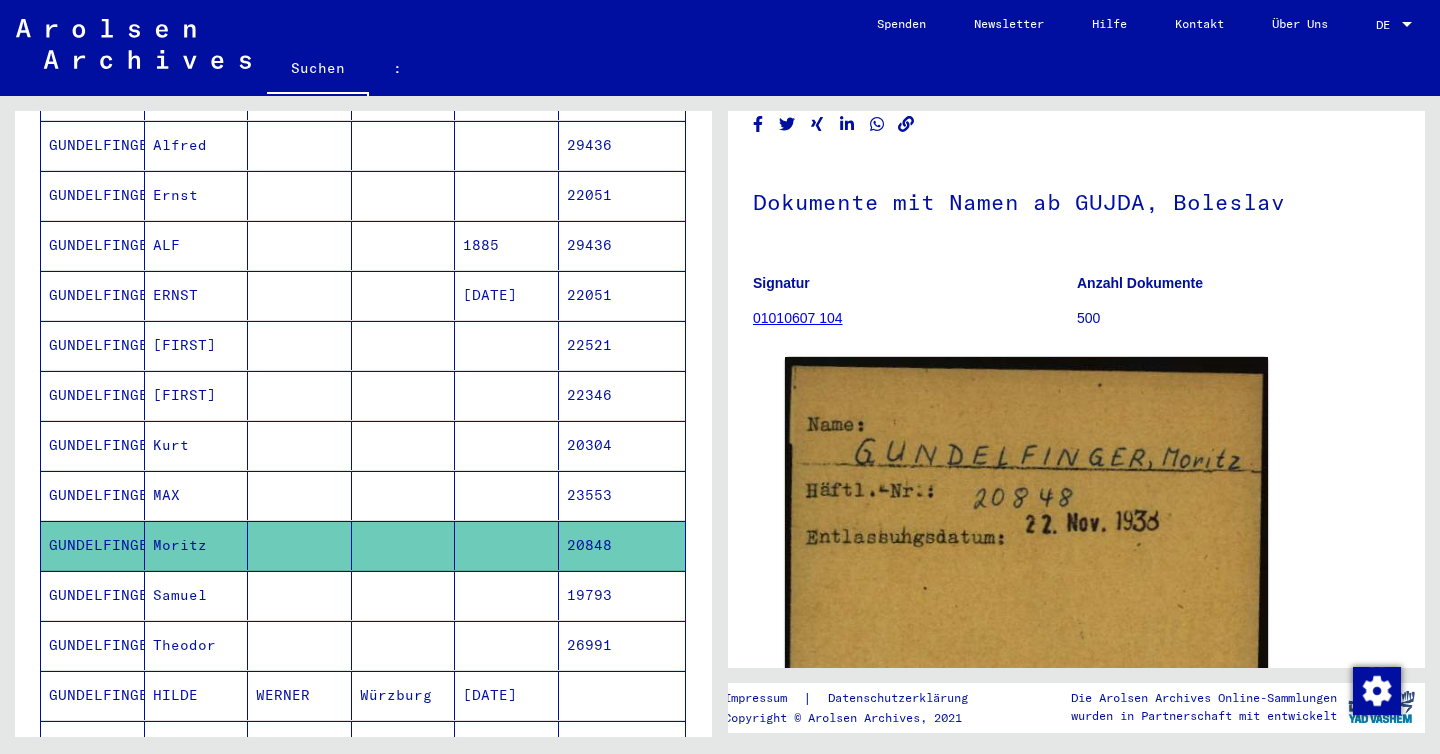 click at bounding box center (300, 645) 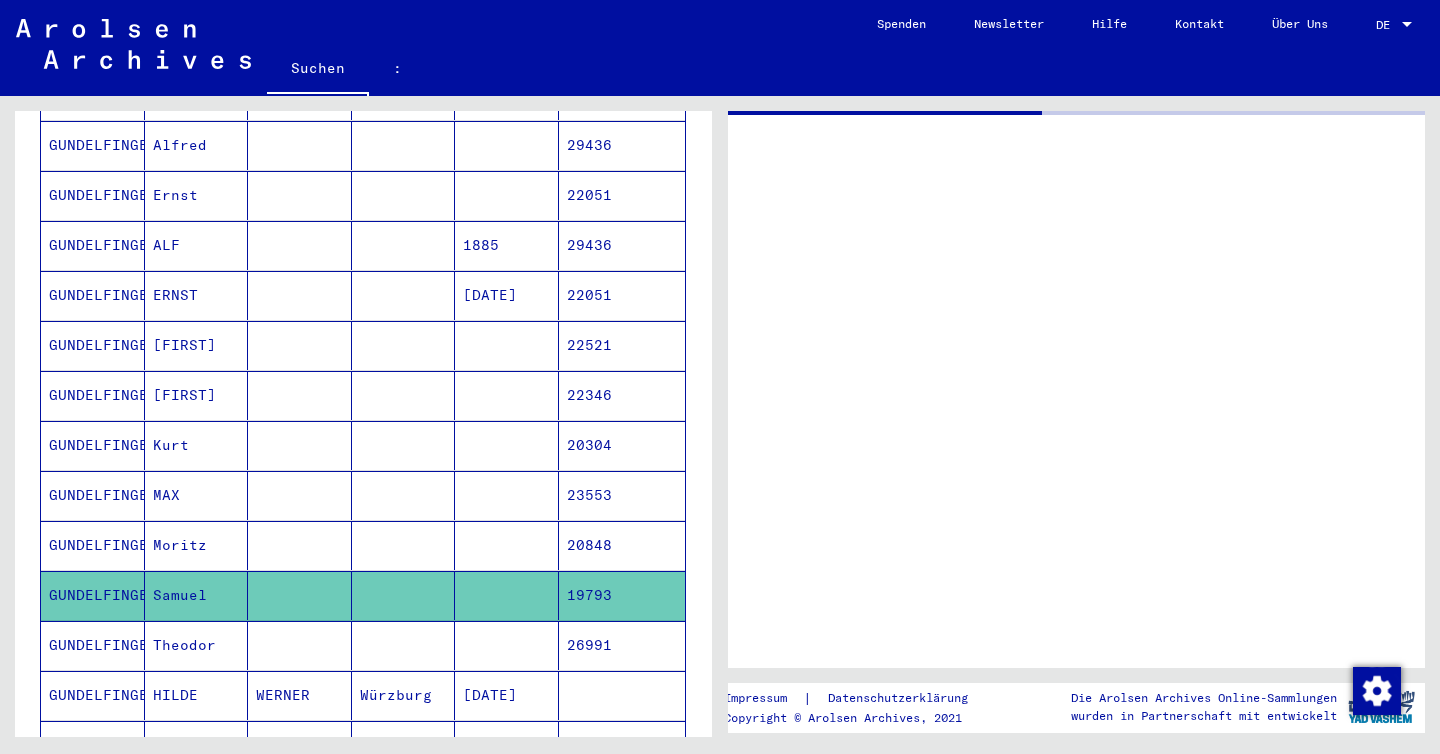scroll, scrollTop: 0, scrollLeft: 0, axis: both 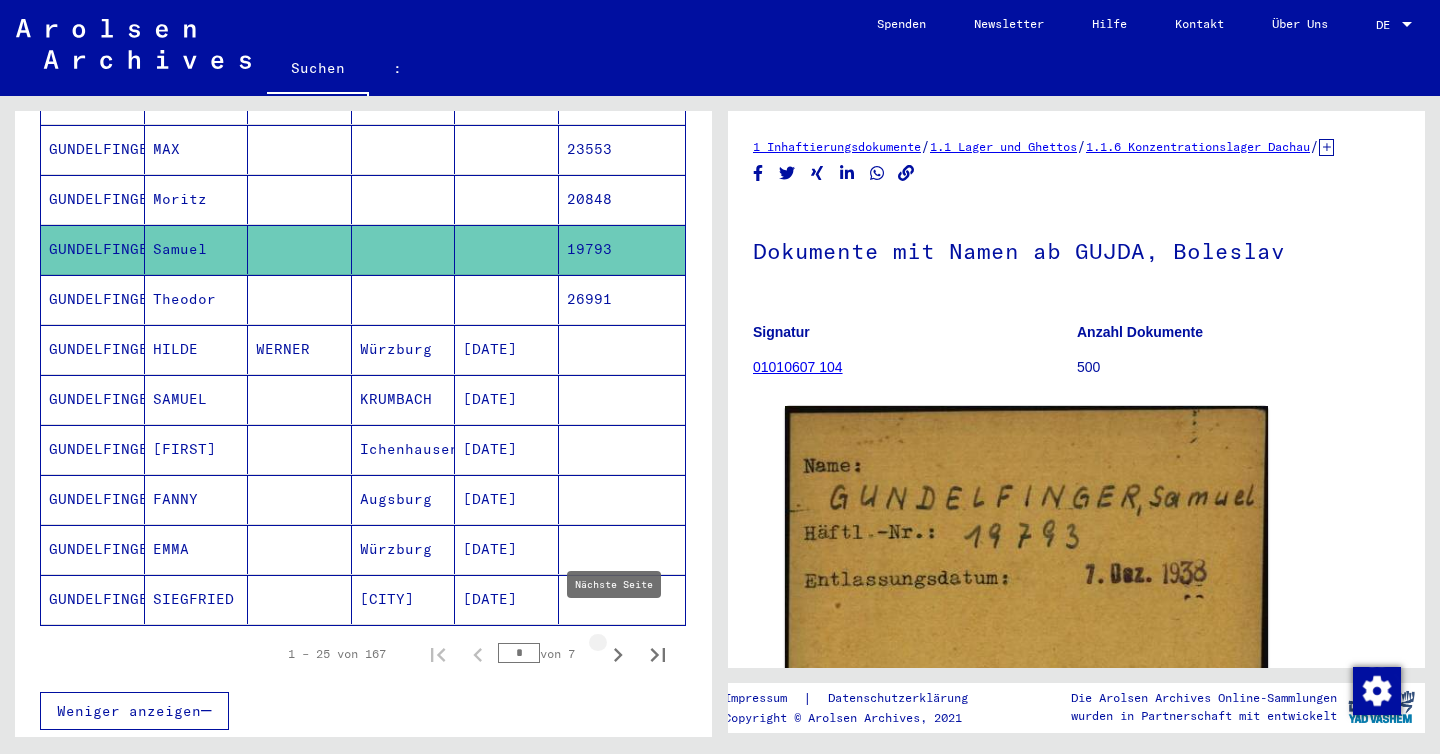 click 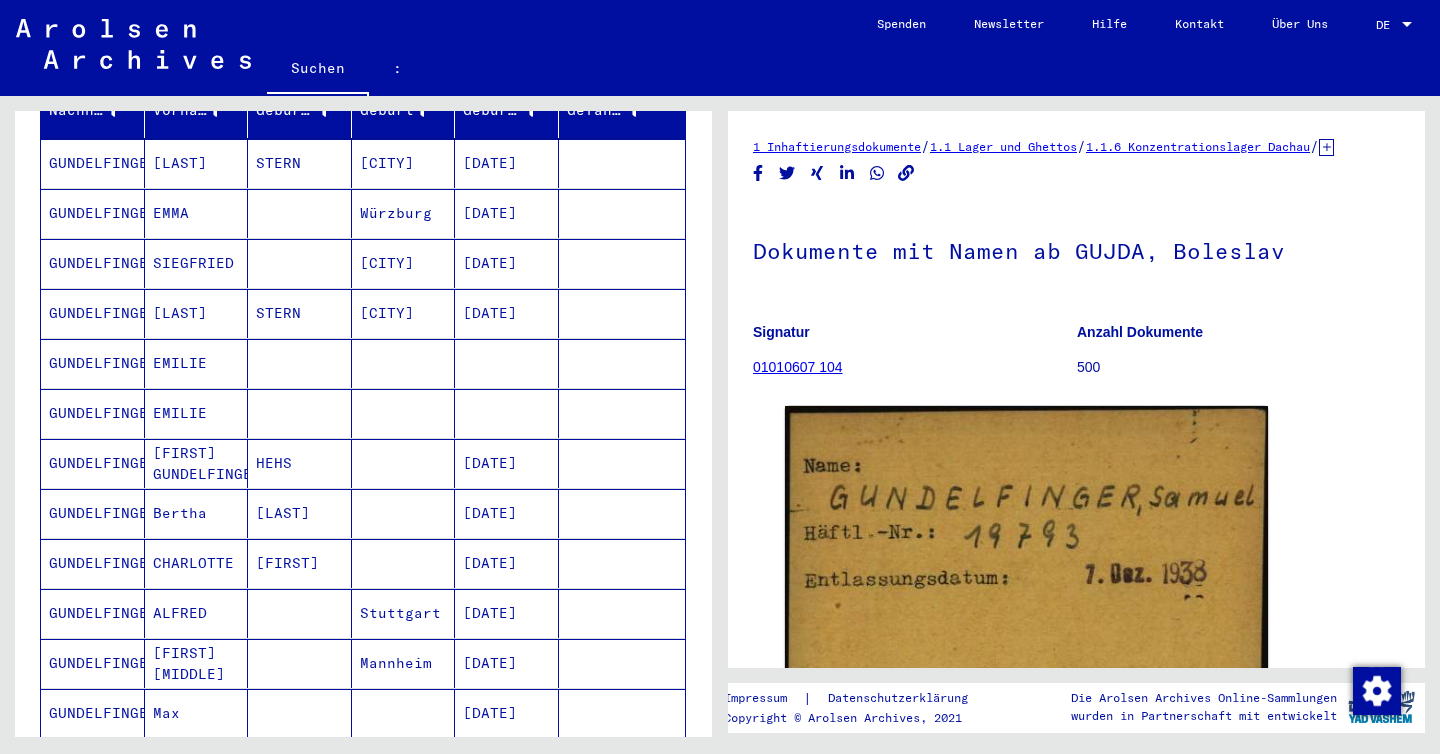 scroll, scrollTop: 289, scrollLeft: 0, axis: vertical 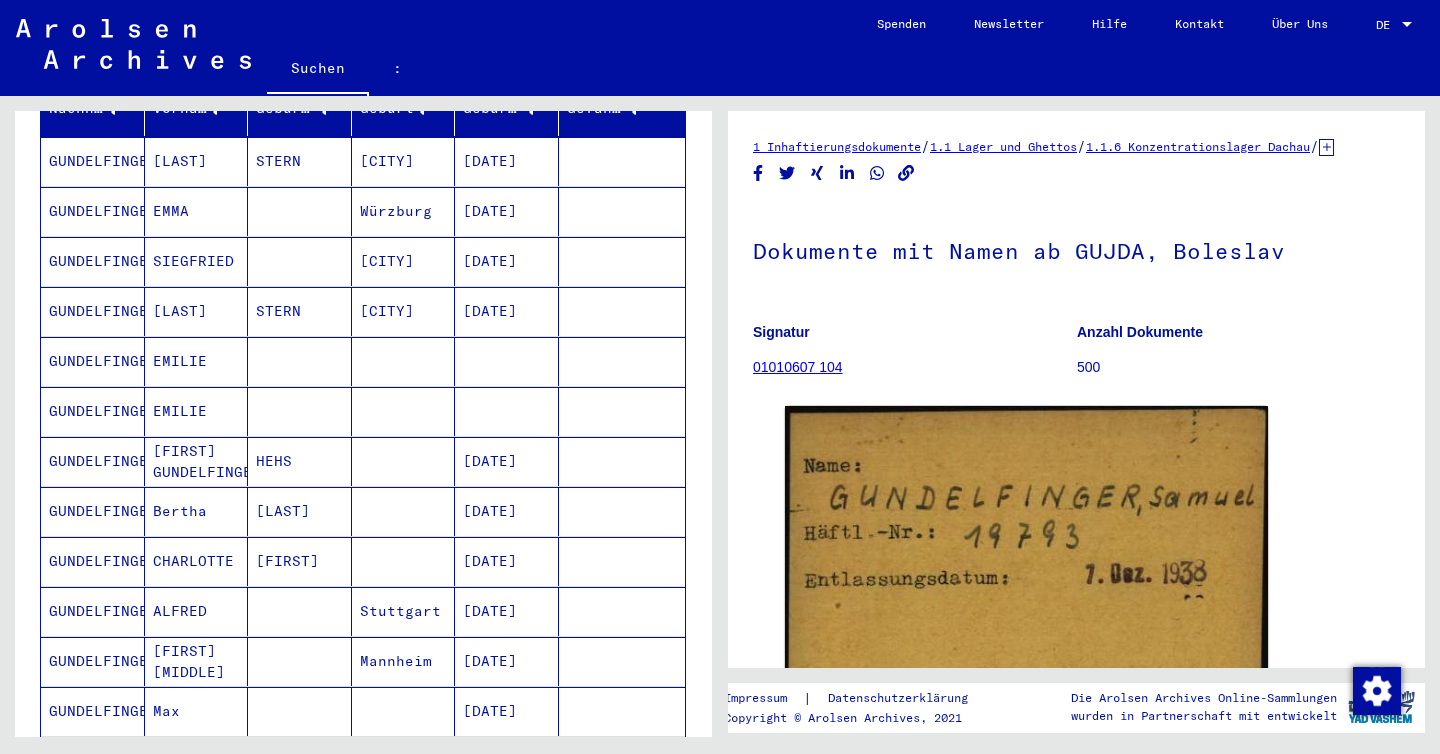 click on "EMILIE" at bounding box center [180, 411] 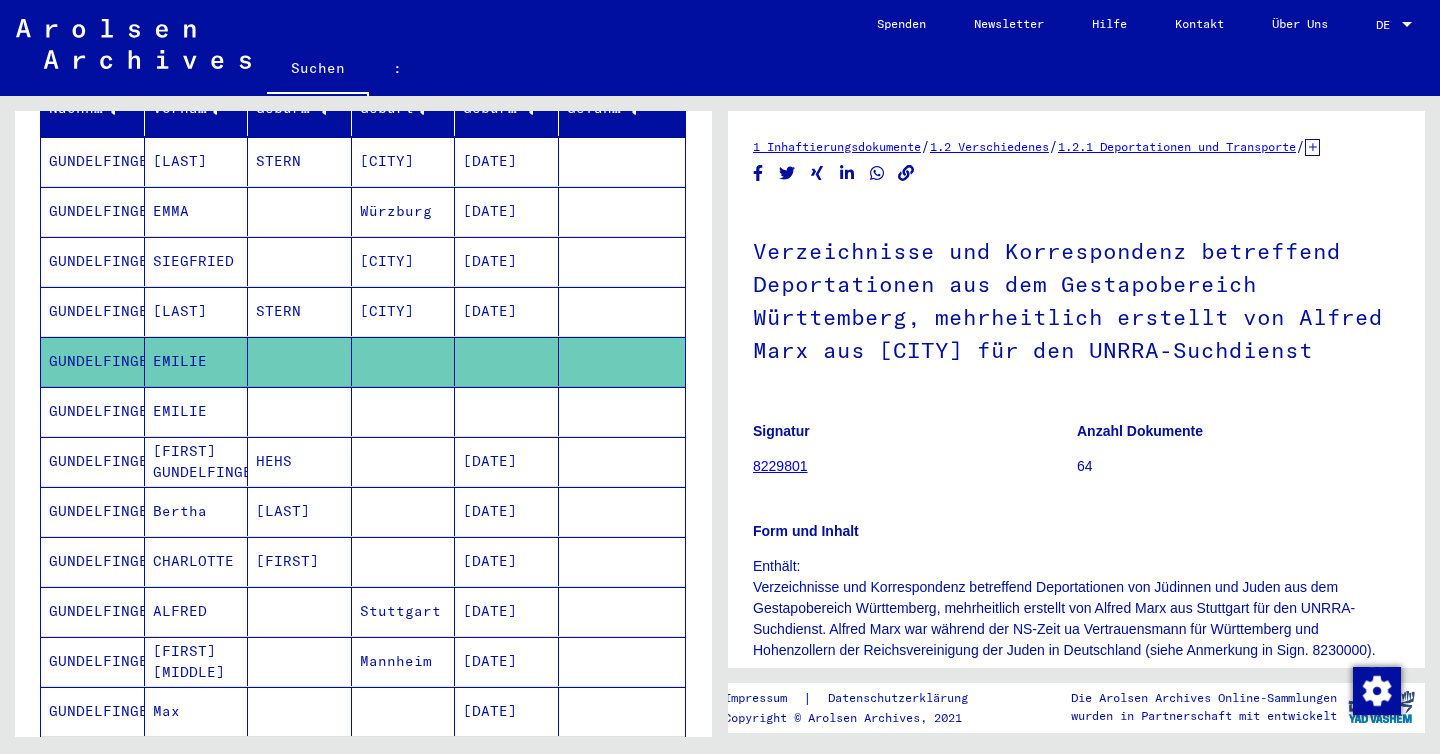 scroll, scrollTop: 0, scrollLeft: 0, axis: both 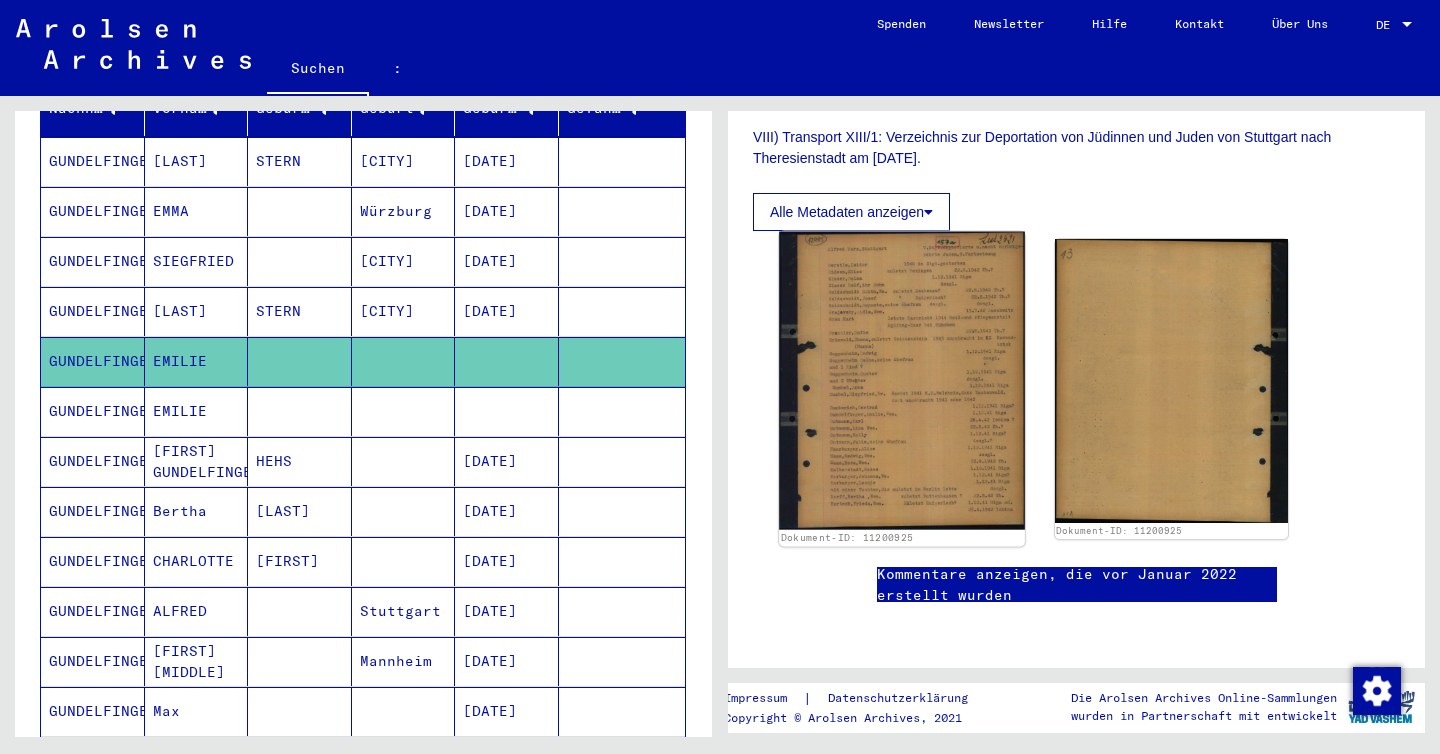 click 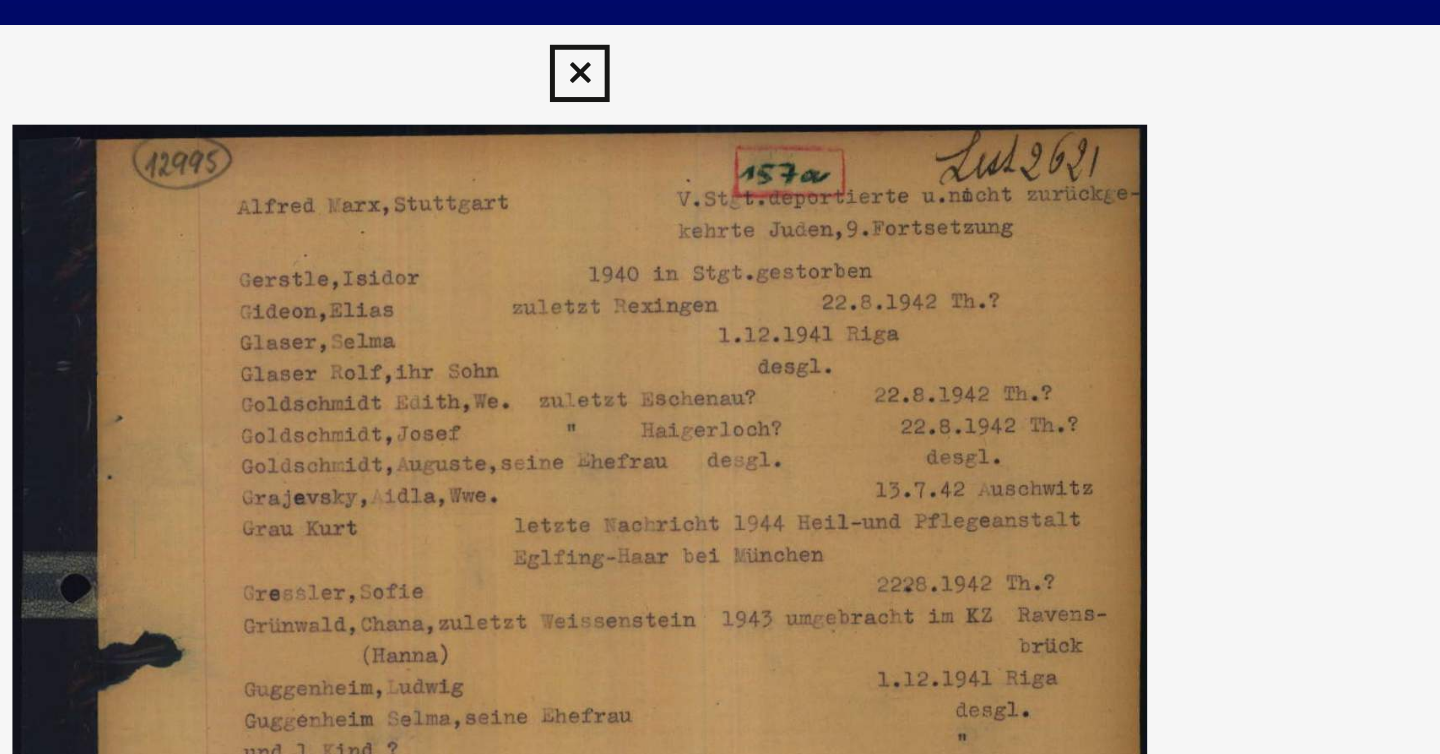 click at bounding box center (719, 30) 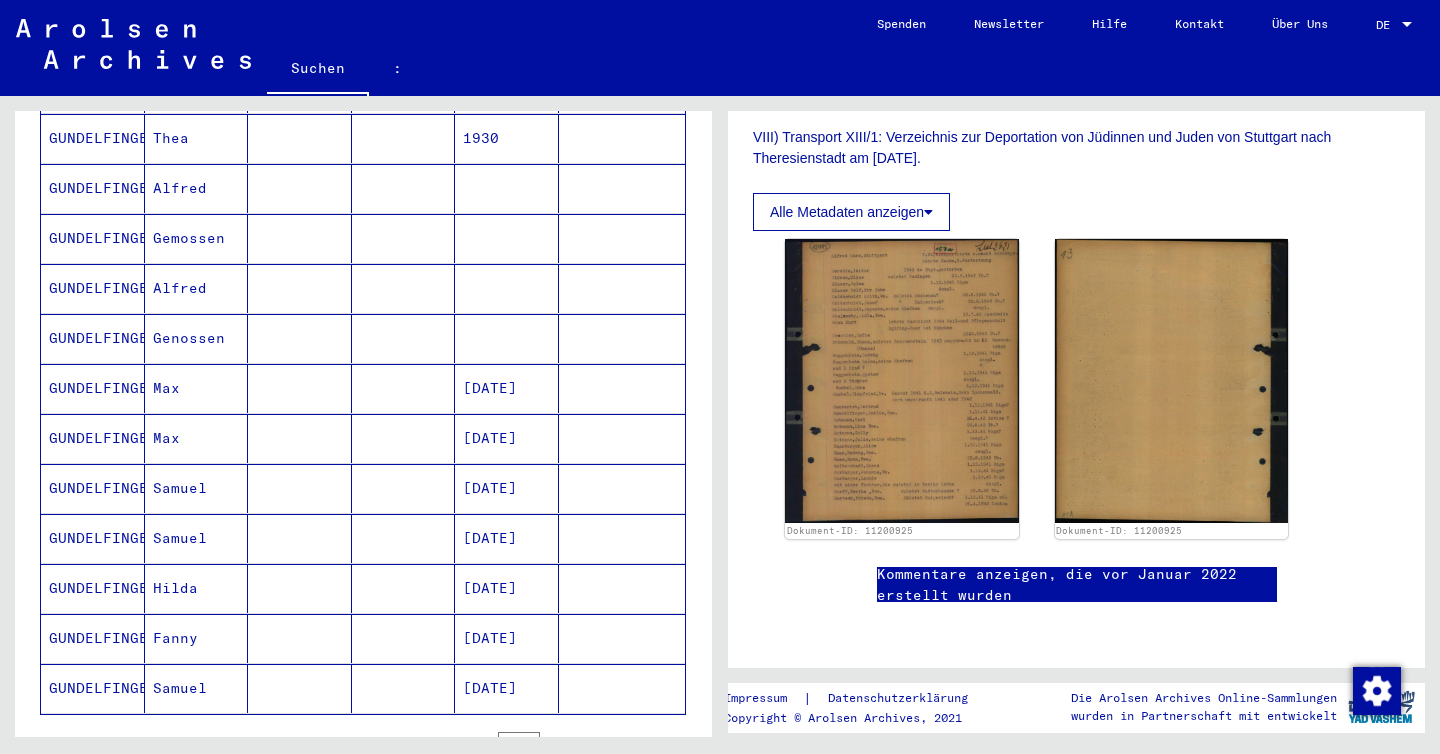 scroll, scrollTop: 965, scrollLeft: 0, axis: vertical 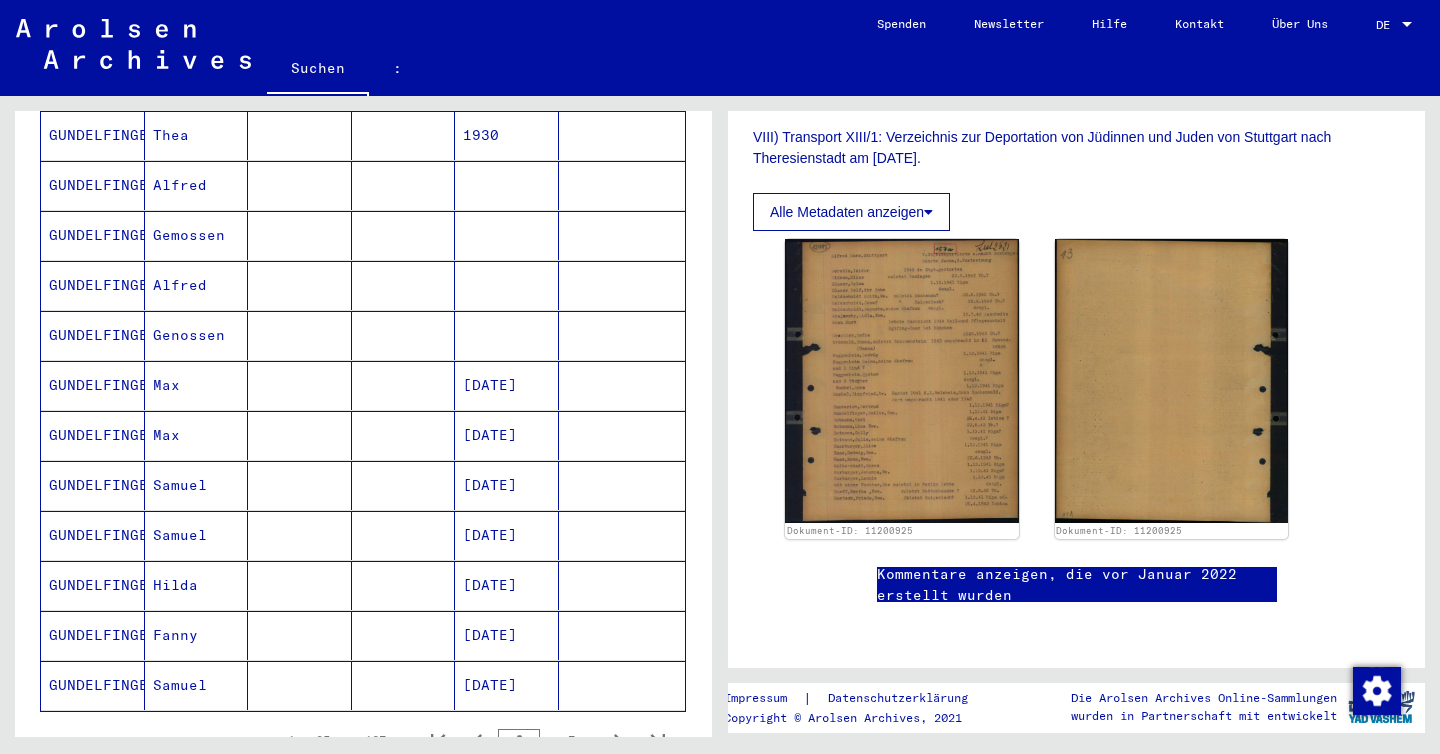 click on "[DATE]" at bounding box center (490, 685) 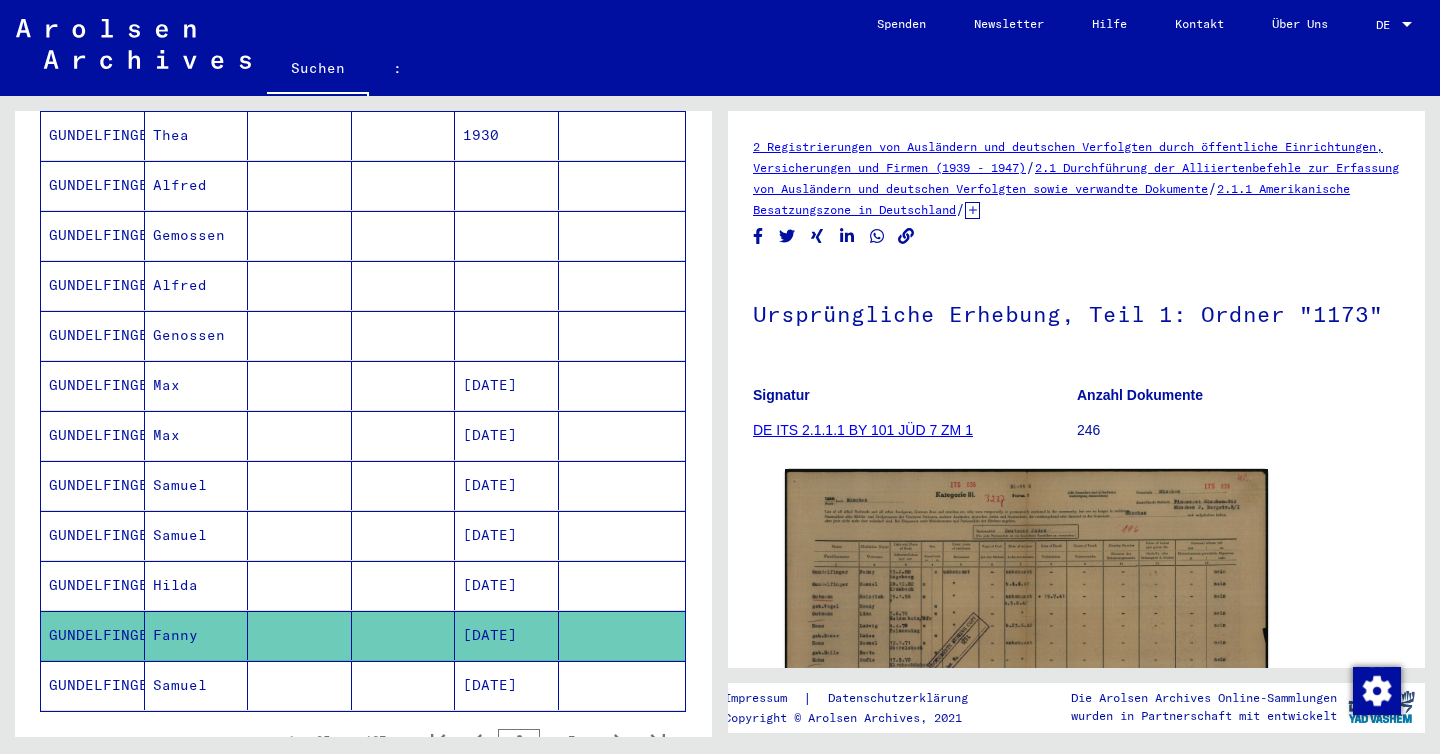 scroll, scrollTop: 0, scrollLeft: 0, axis: both 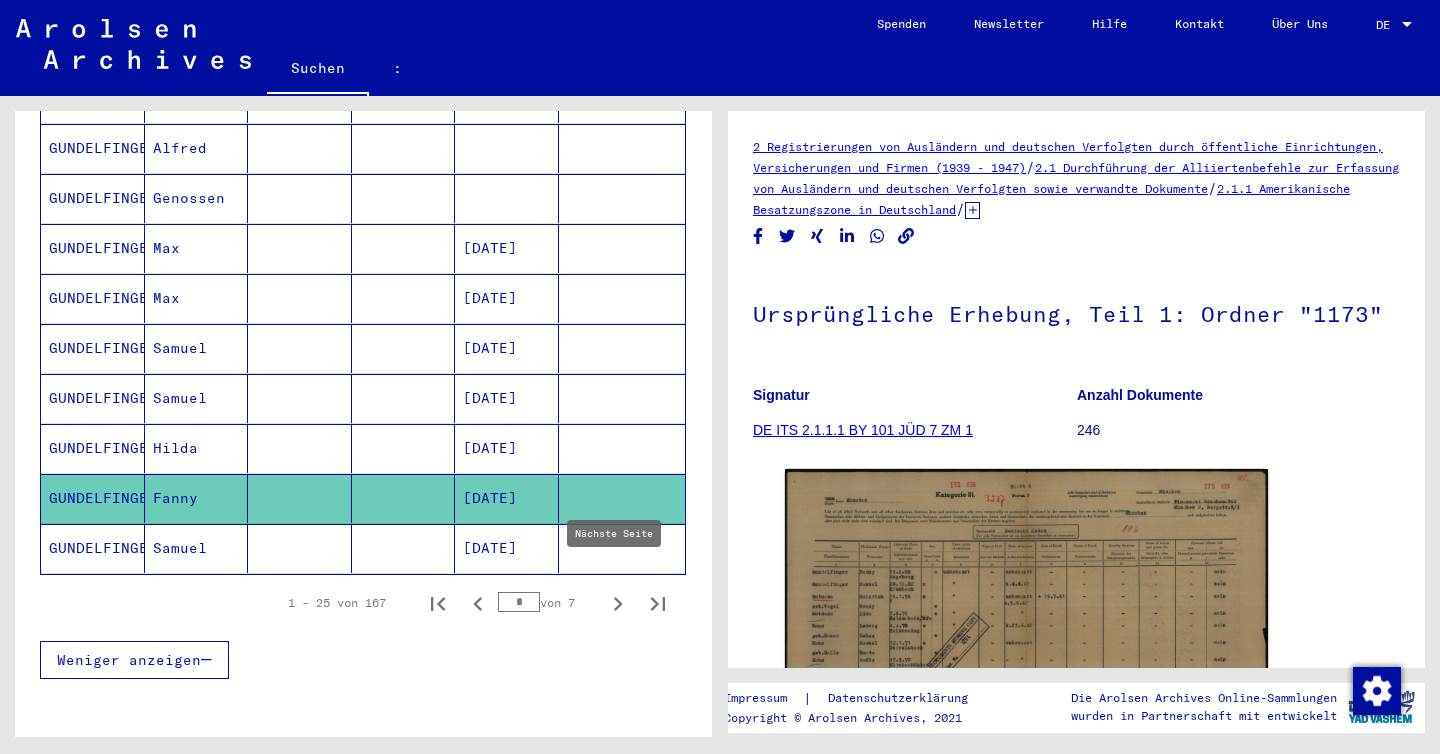 click 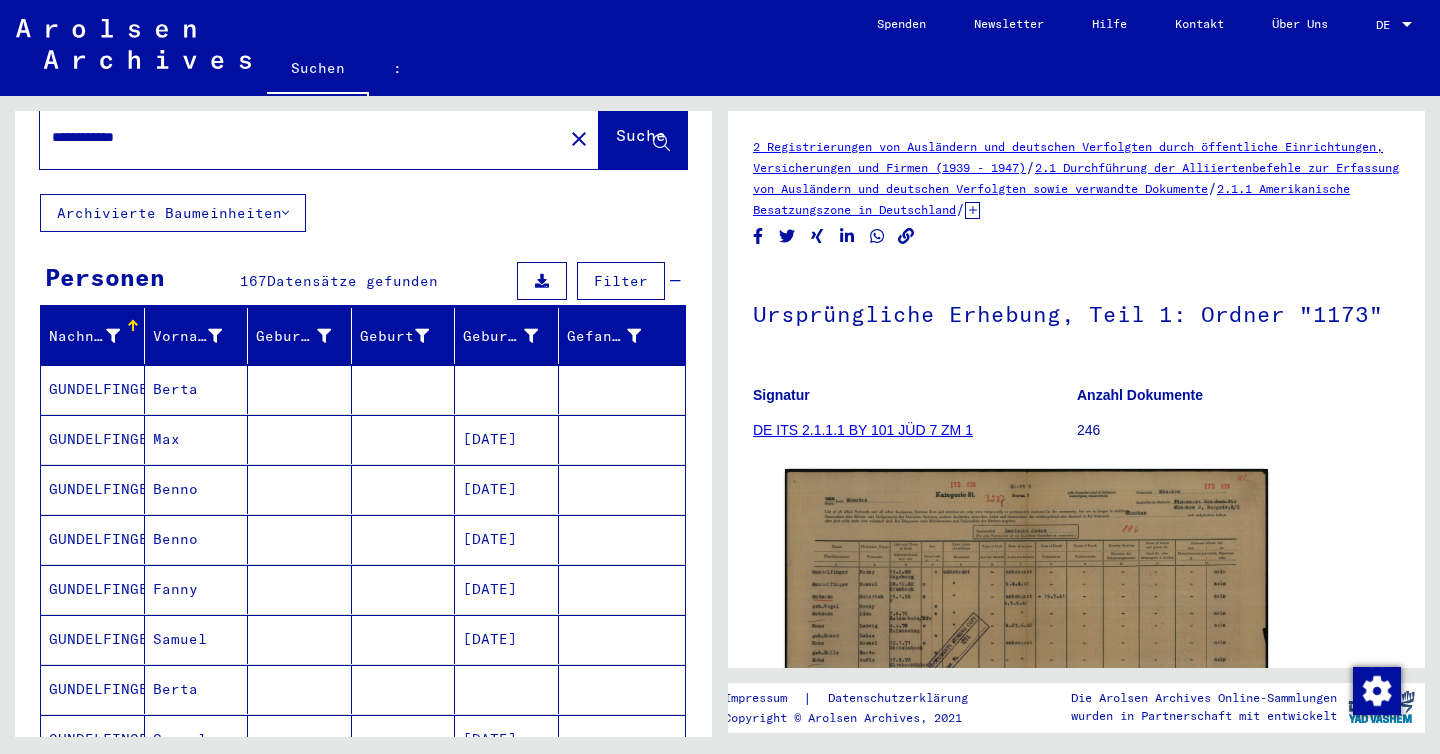 scroll, scrollTop: 57, scrollLeft: 0, axis: vertical 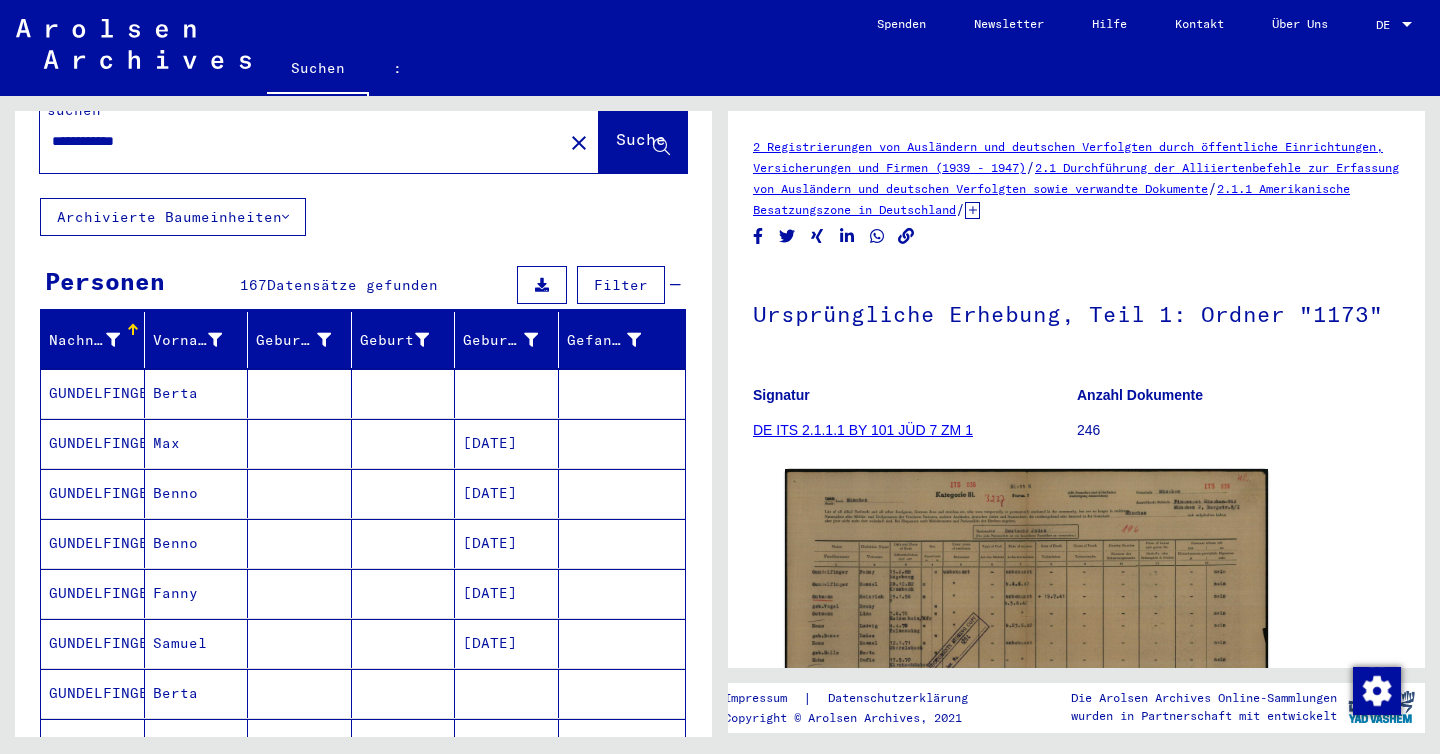 click on "Berta" at bounding box center [197, 443] 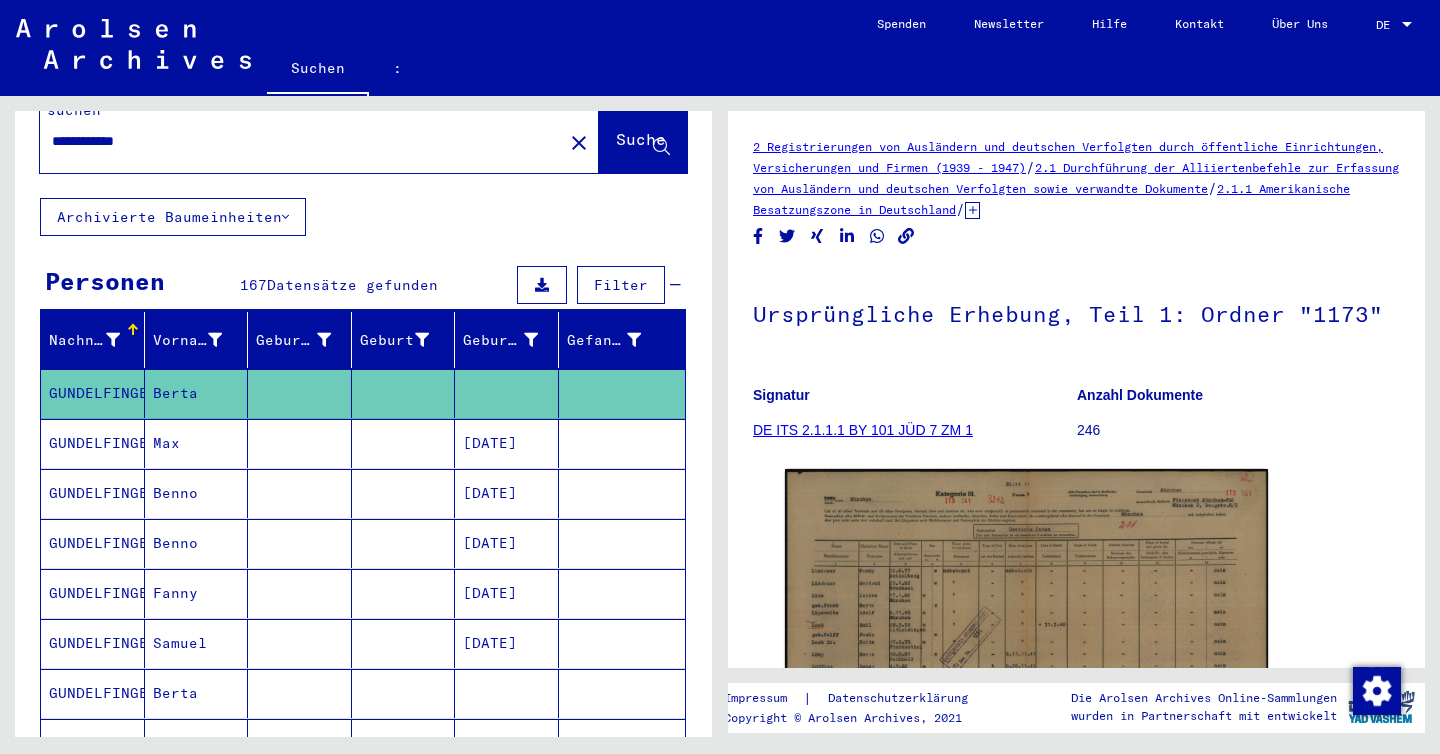 scroll, scrollTop: 0, scrollLeft: 0, axis: both 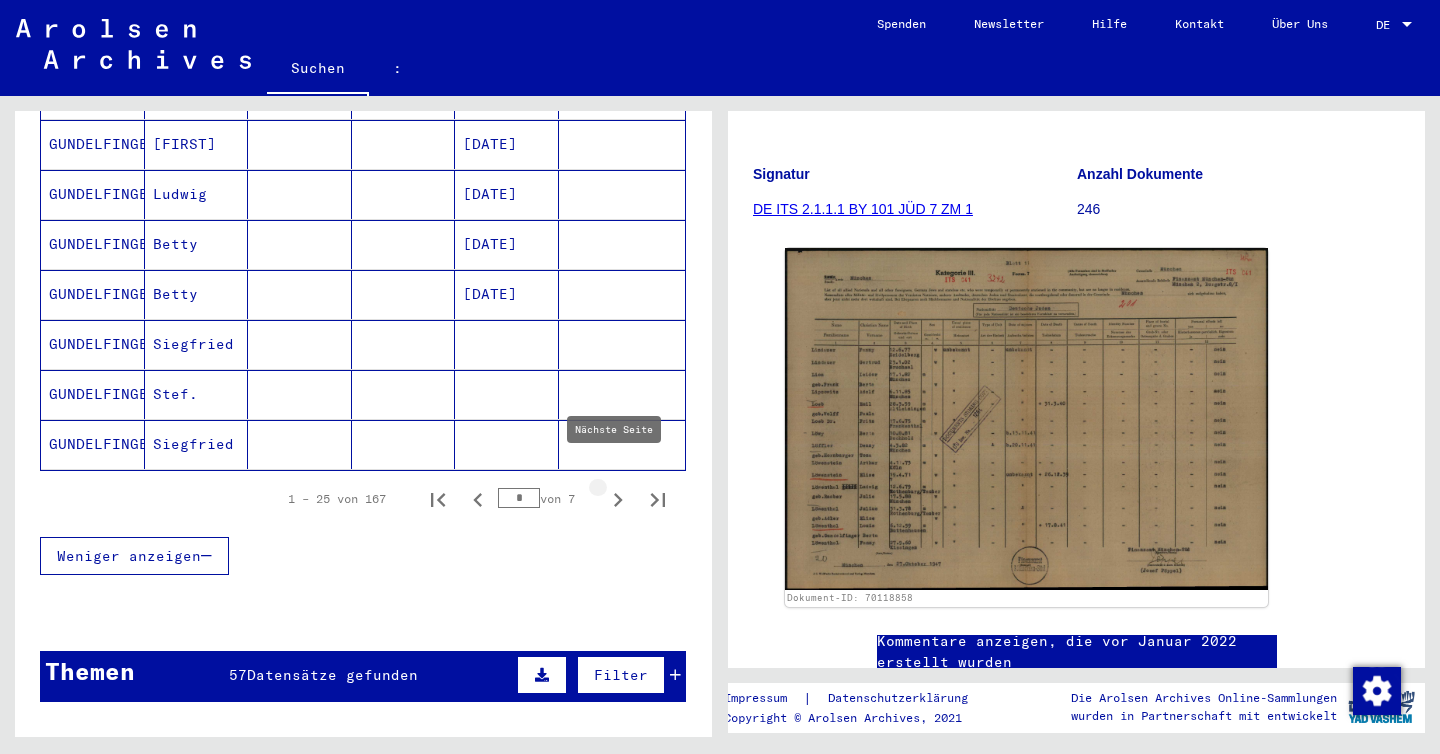 click 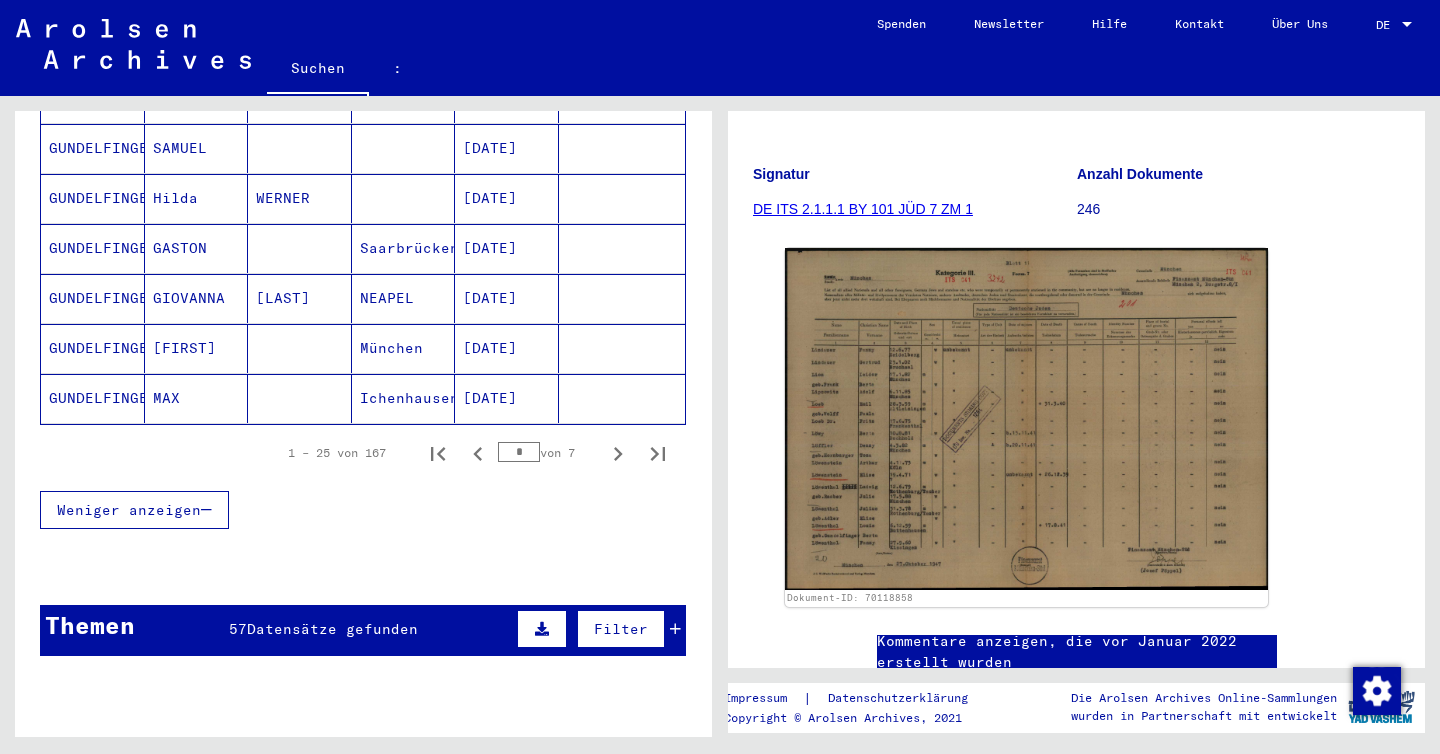 scroll, scrollTop: 1543, scrollLeft: 0, axis: vertical 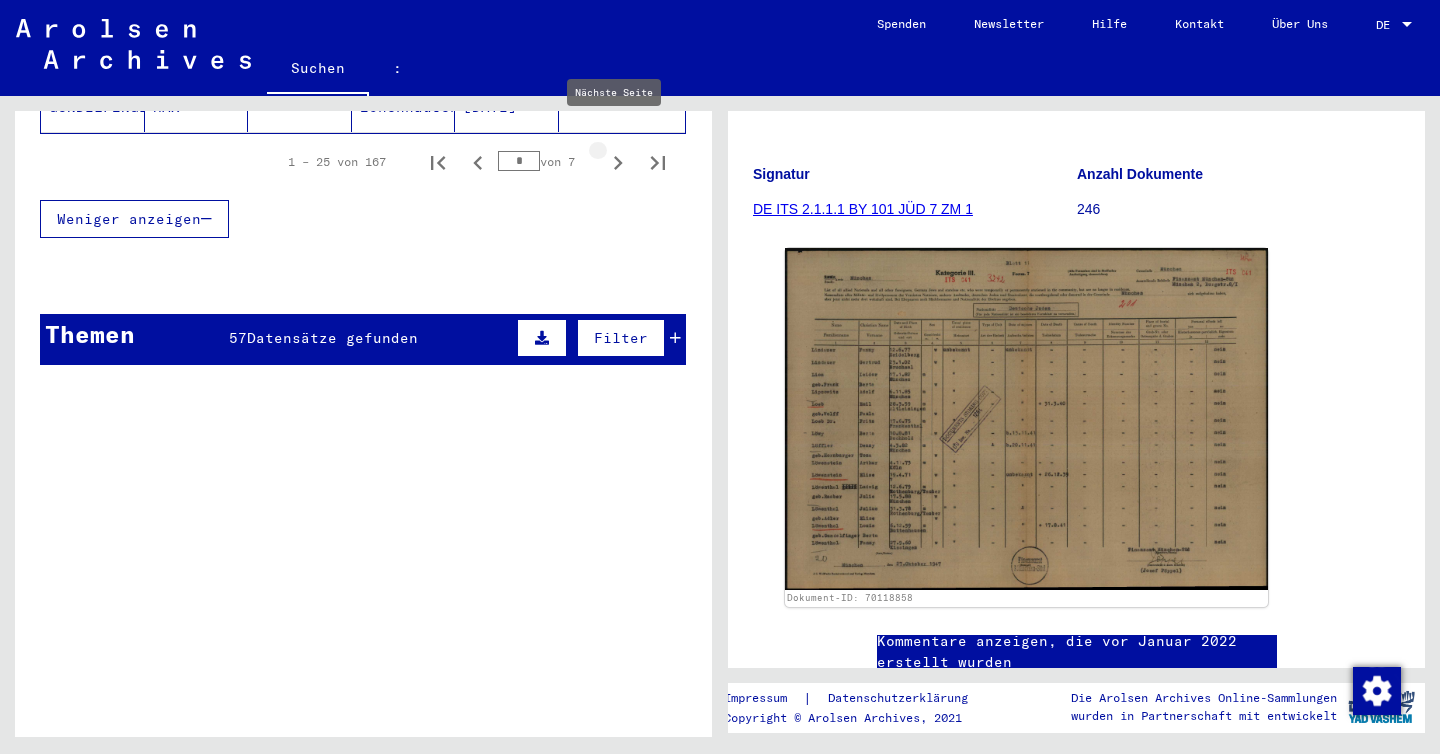 click 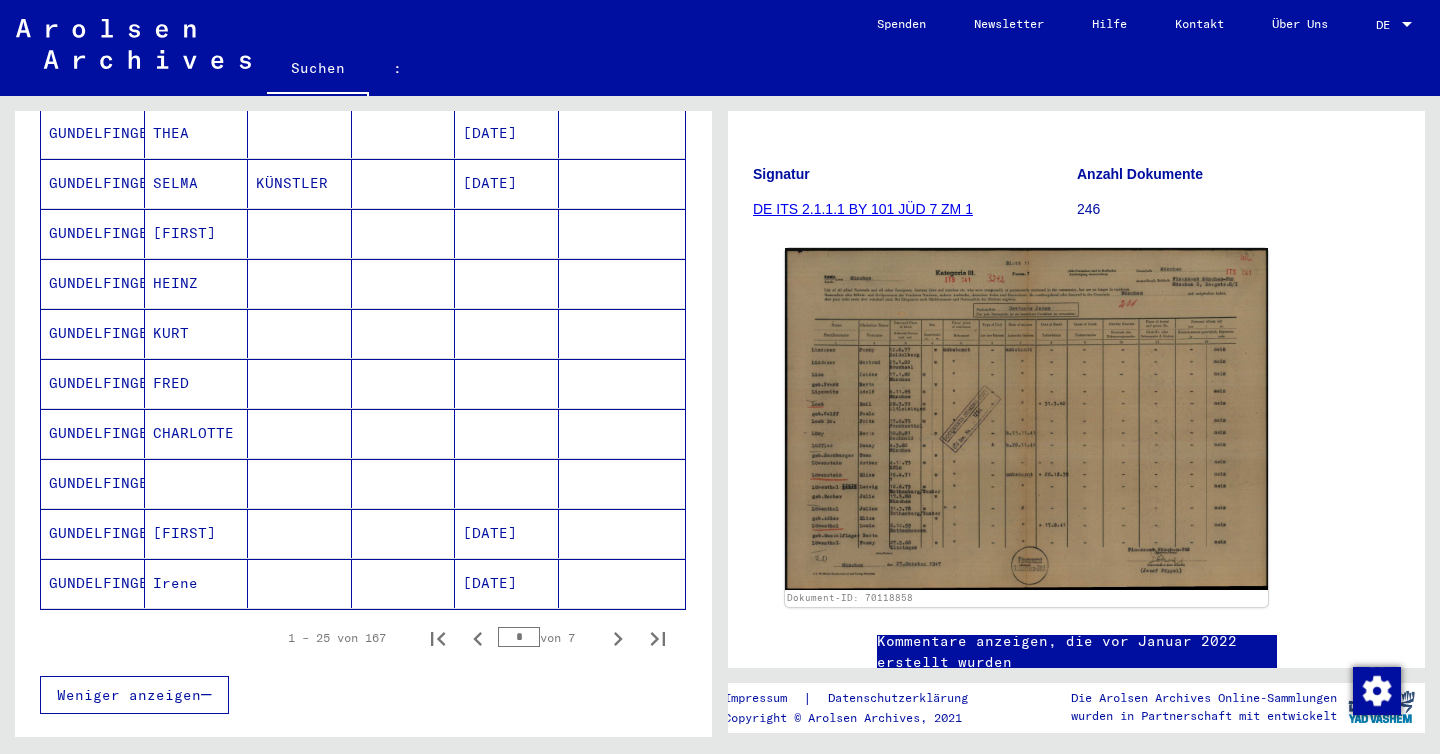 scroll, scrollTop: 1068, scrollLeft: 0, axis: vertical 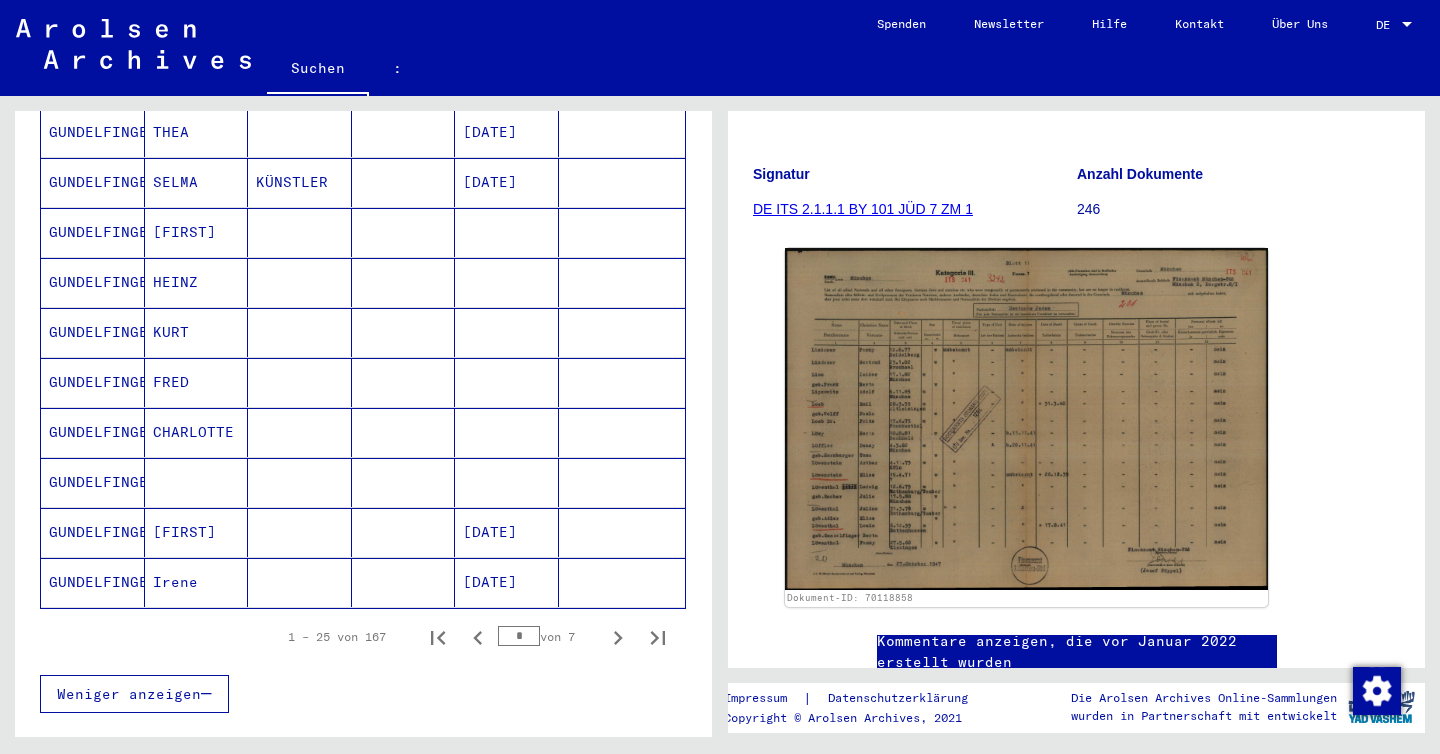 click on "CHARLOTTE" at bounding box center [197, 482] 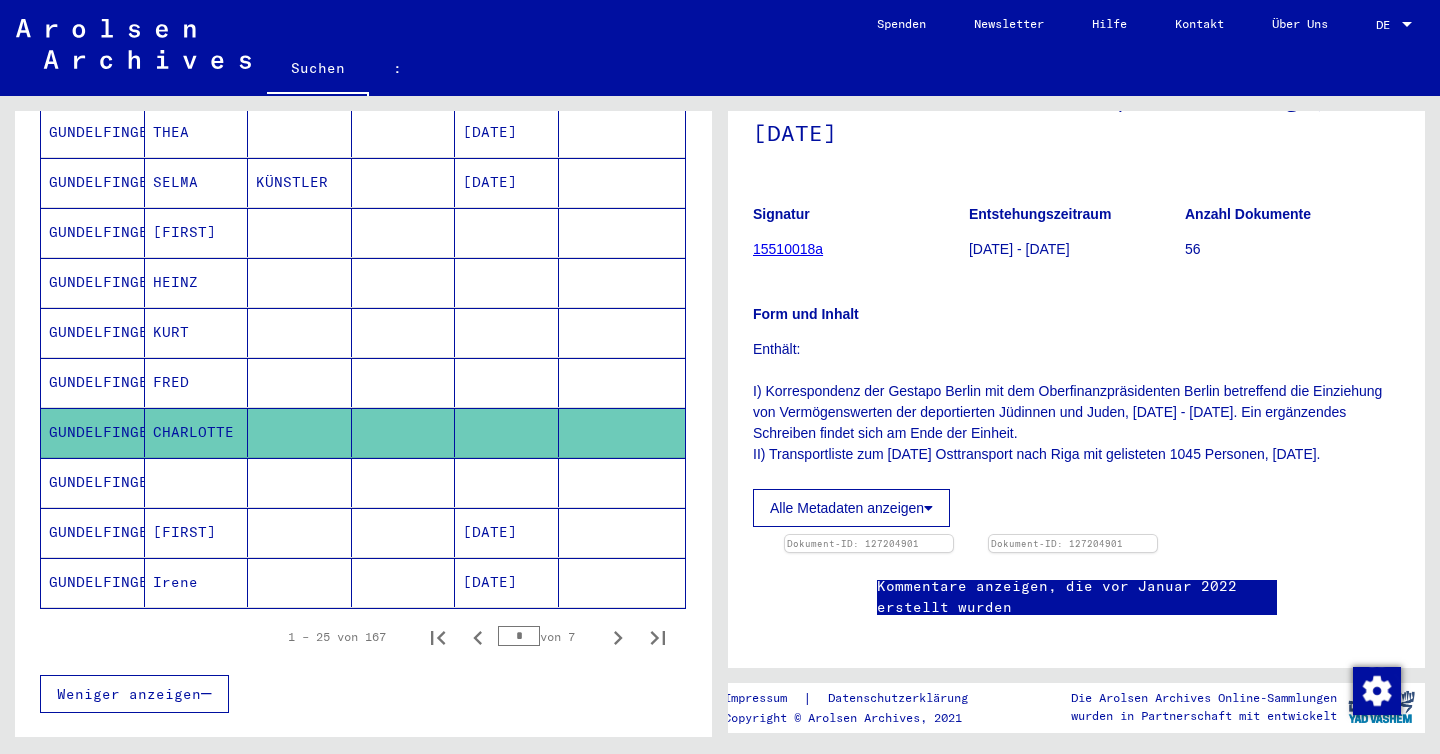 scroll, scrollTop: 182, scrollLeft: 0, axis: vertical 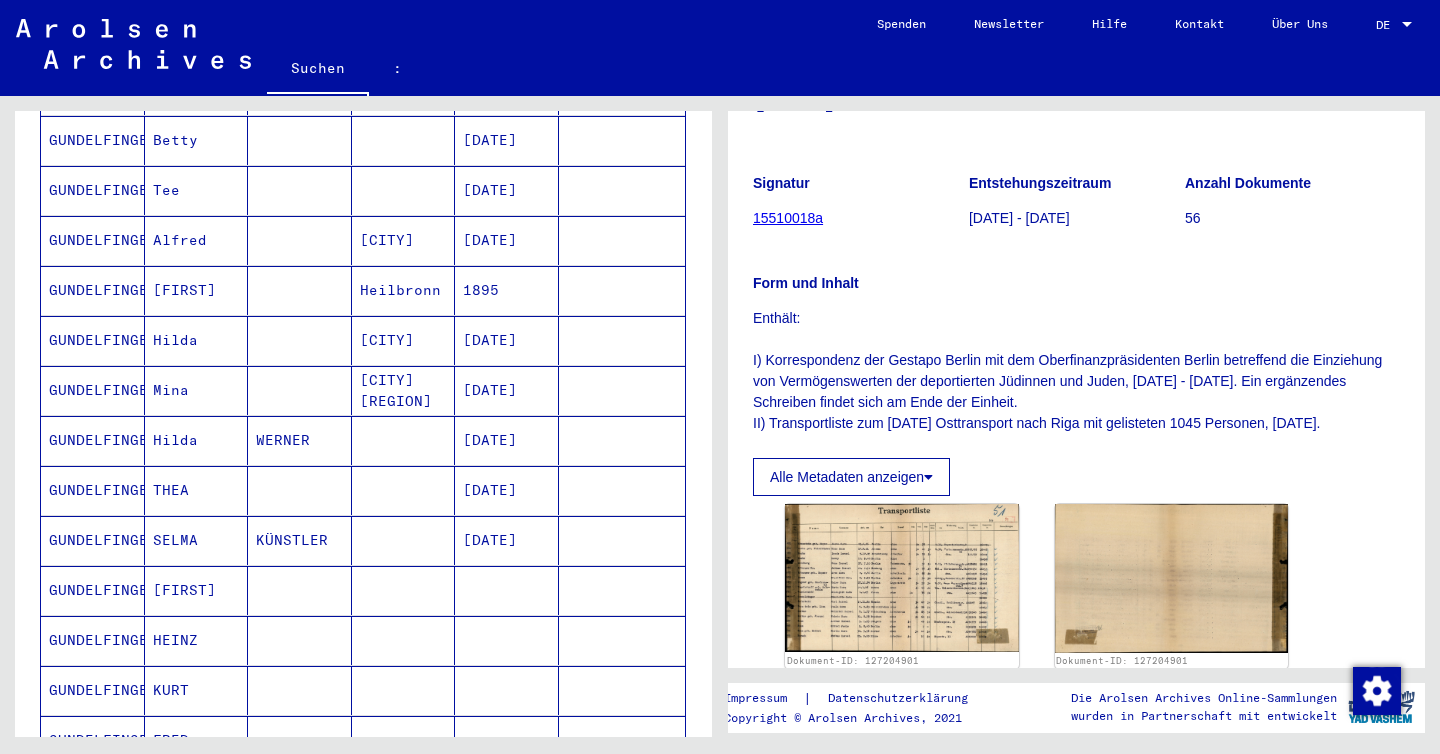 click on "THEA" at bounding box center [197, 540] 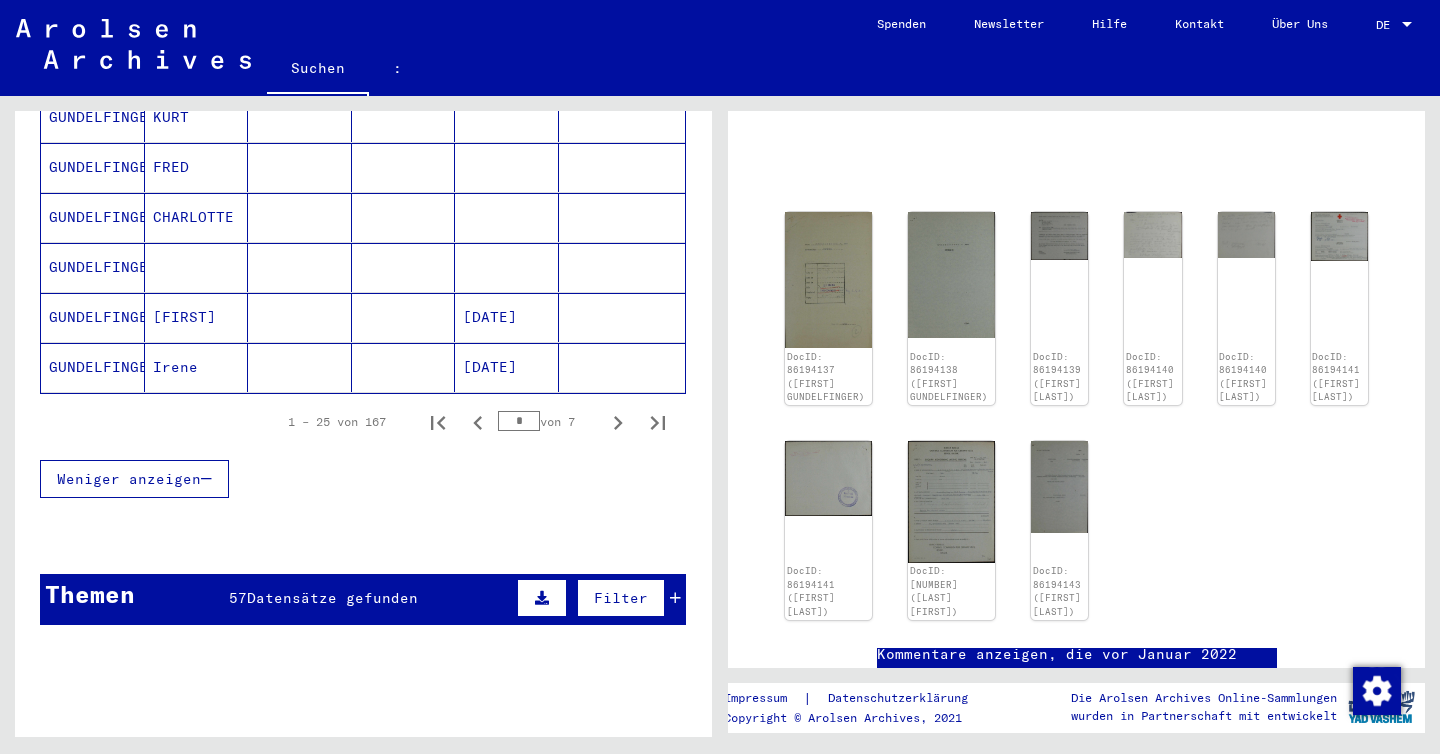 scroll, scrollTop: 1306, scrollLeft: 0, axis: vertical 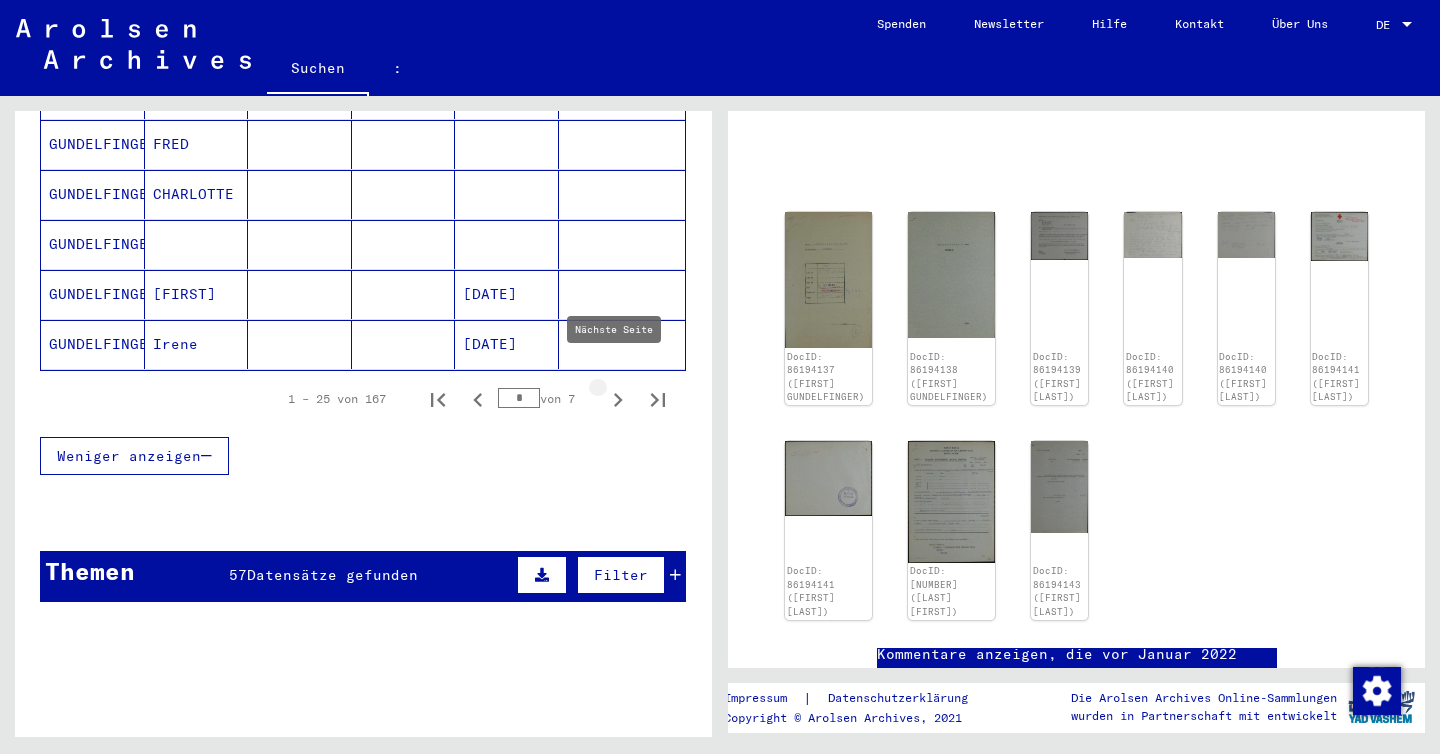 click 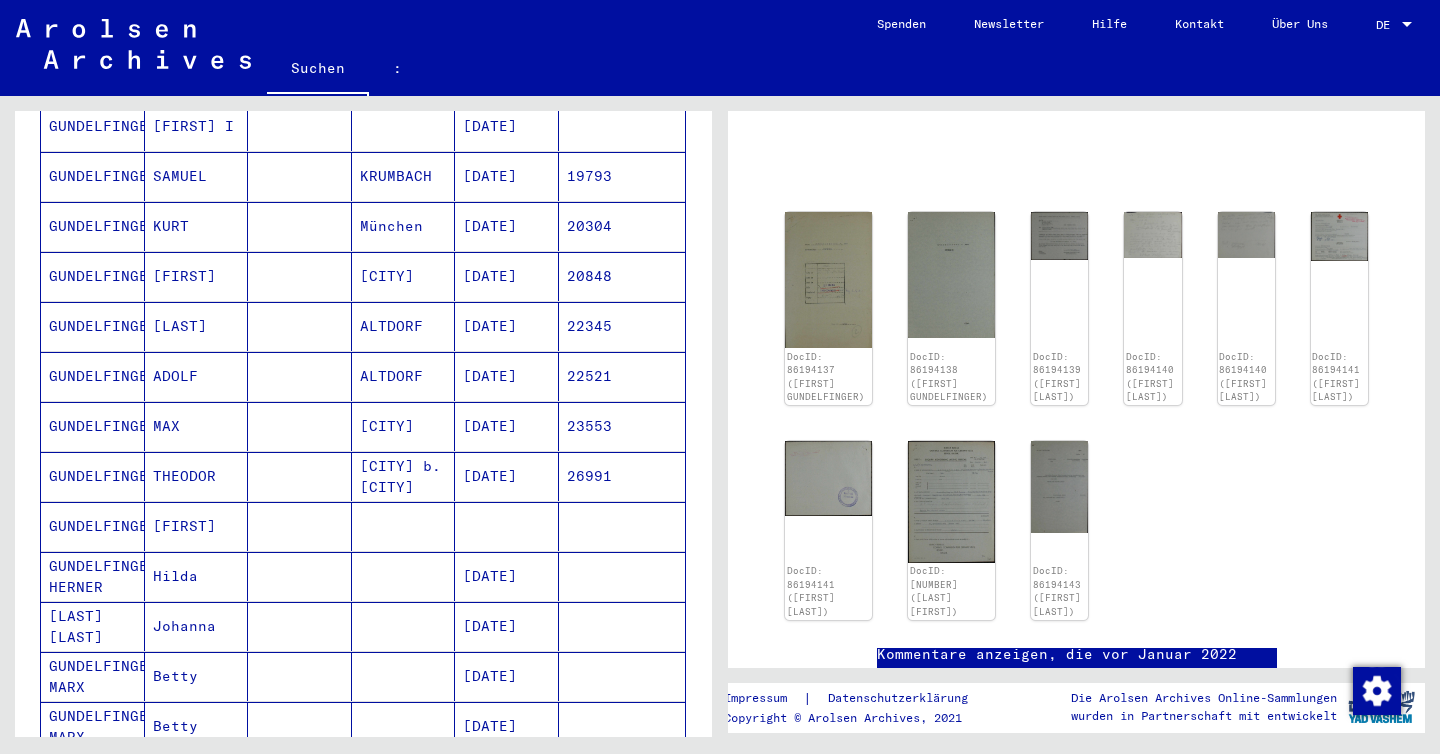 scroll, scrollTop: 389, scrollLeft: 0, axis: vertical 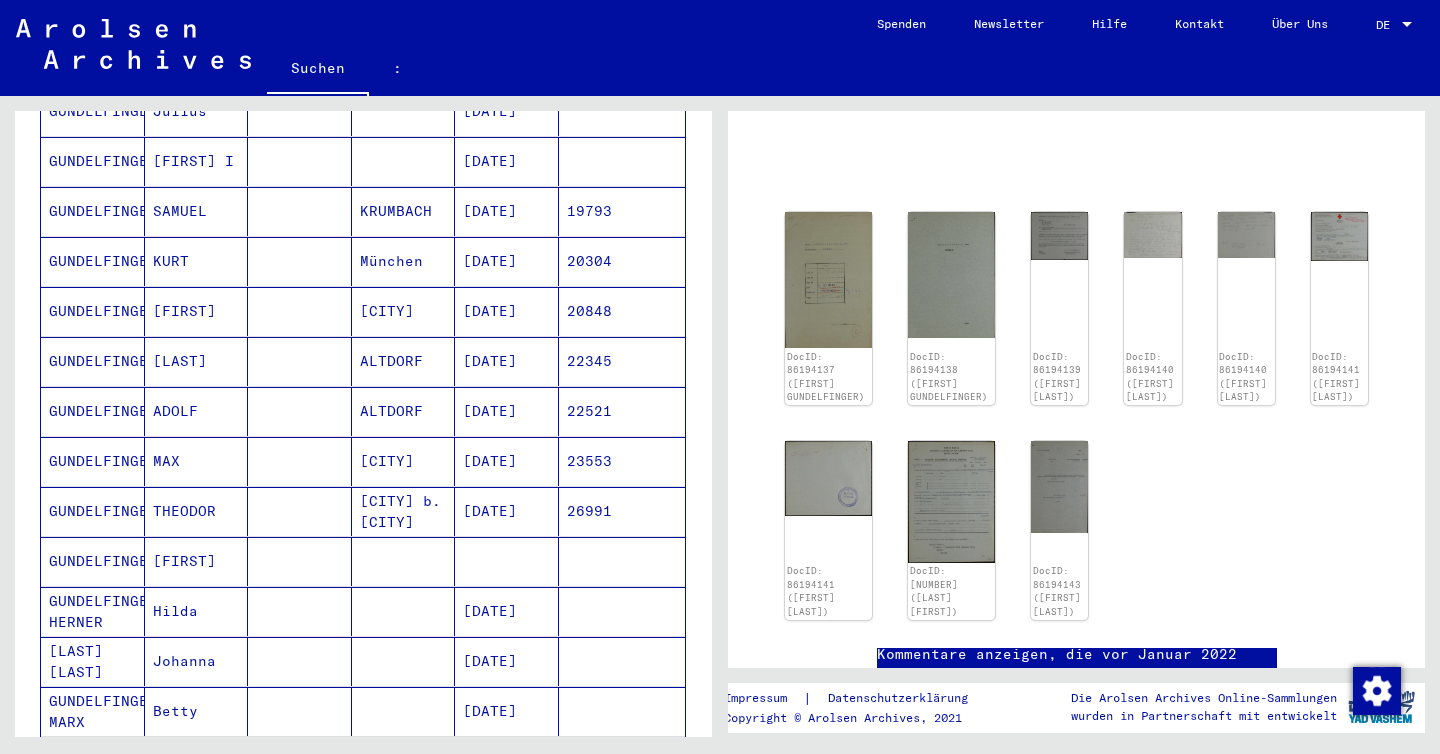 click on "[CITY]" at bounding box center [391, 361] 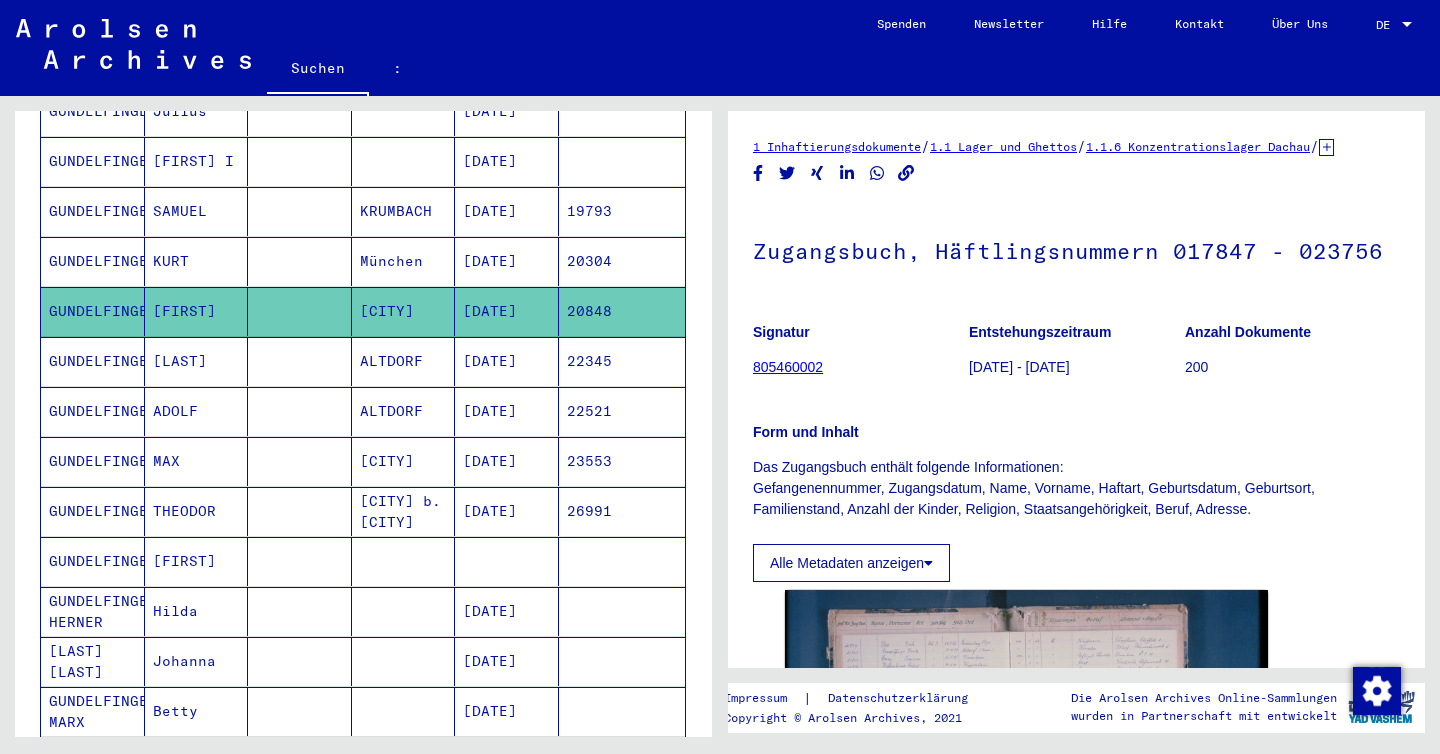 scroll, scrollTop: 0, scrollLeft: 0, axis: both 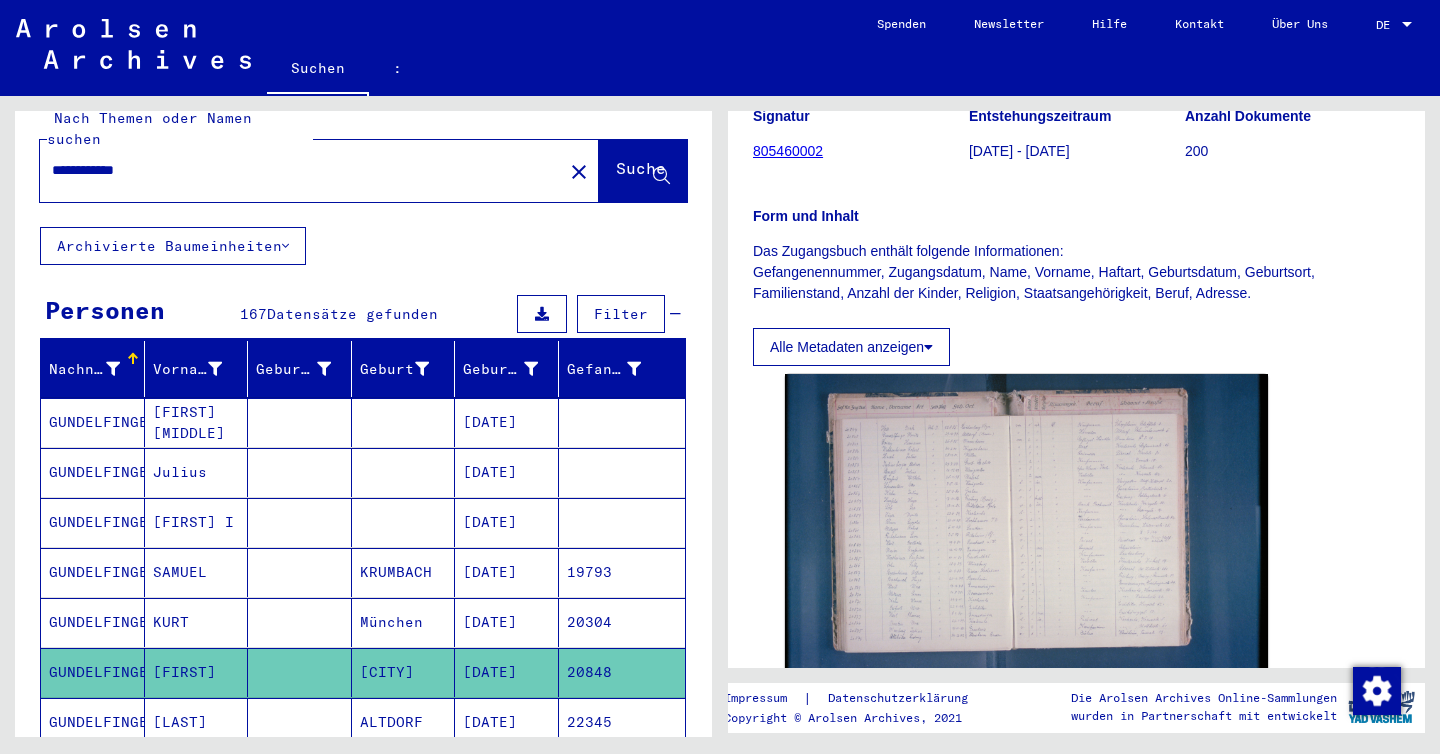 click on "Julius" at bounding box center (193, 522) 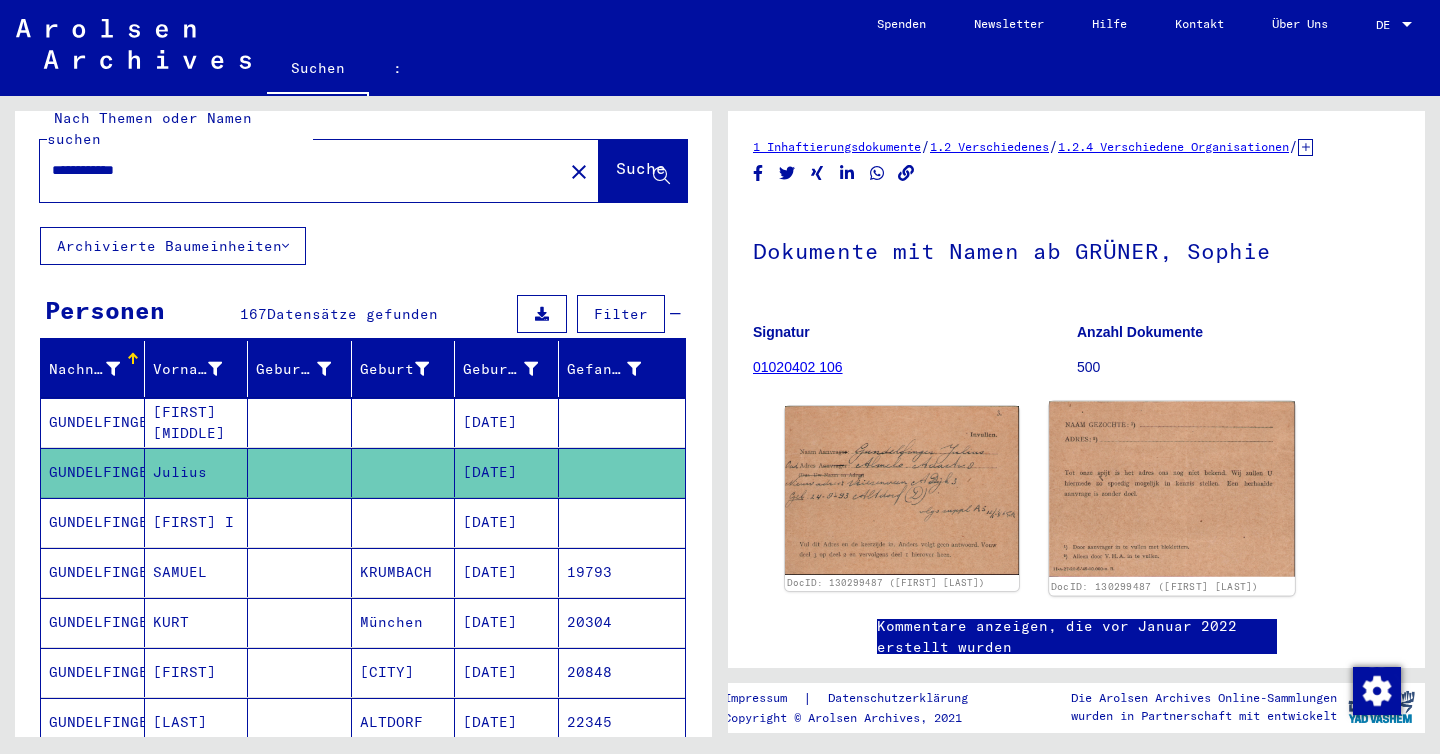 scroll, scrollTop: 0, scrollLeft: 0, axis: both 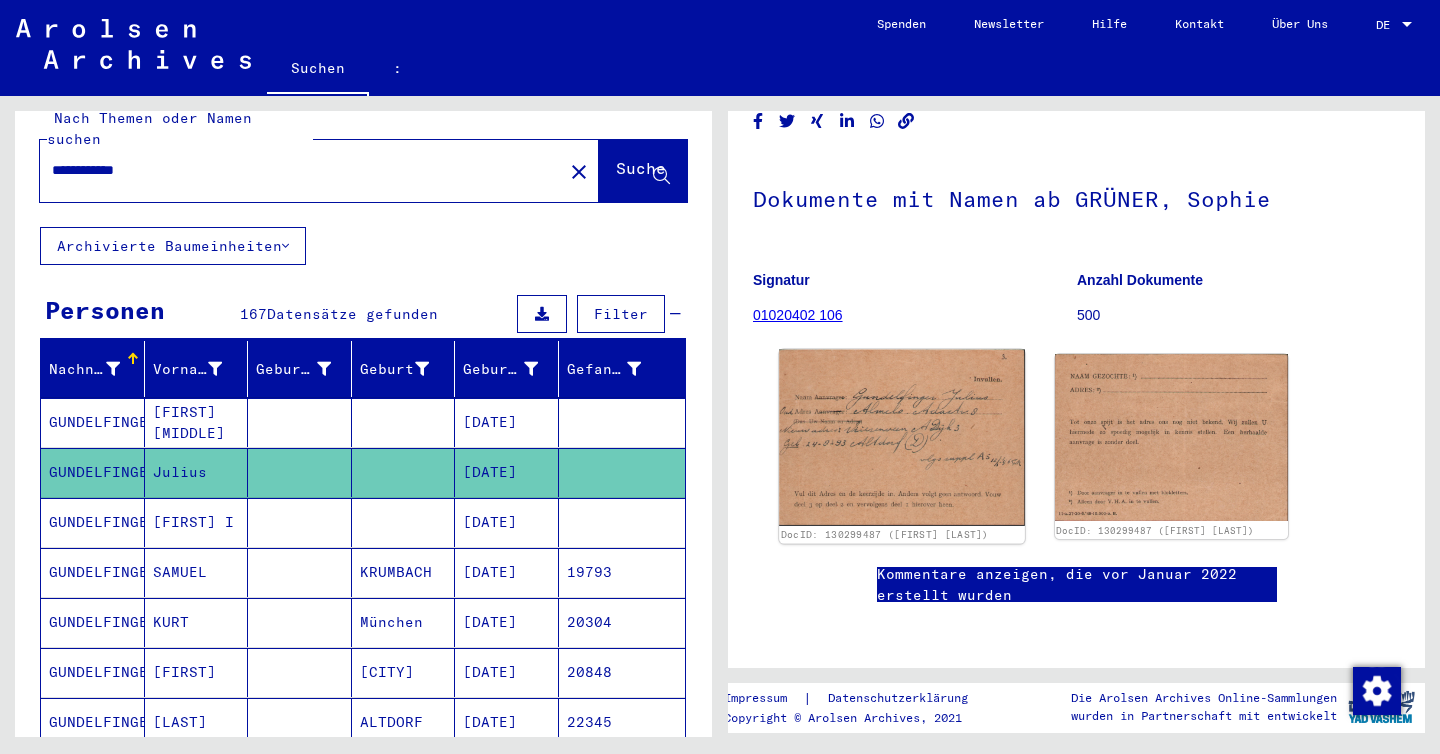 click 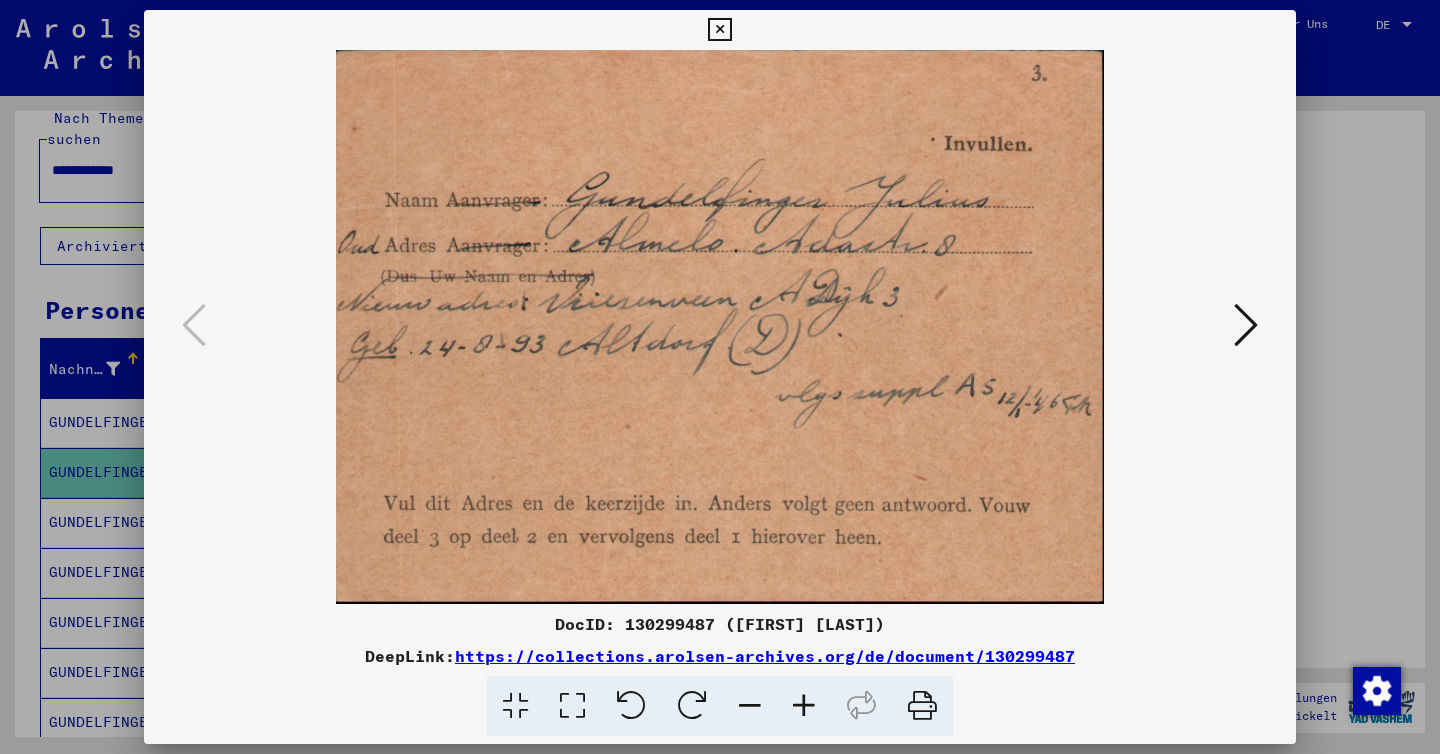 type 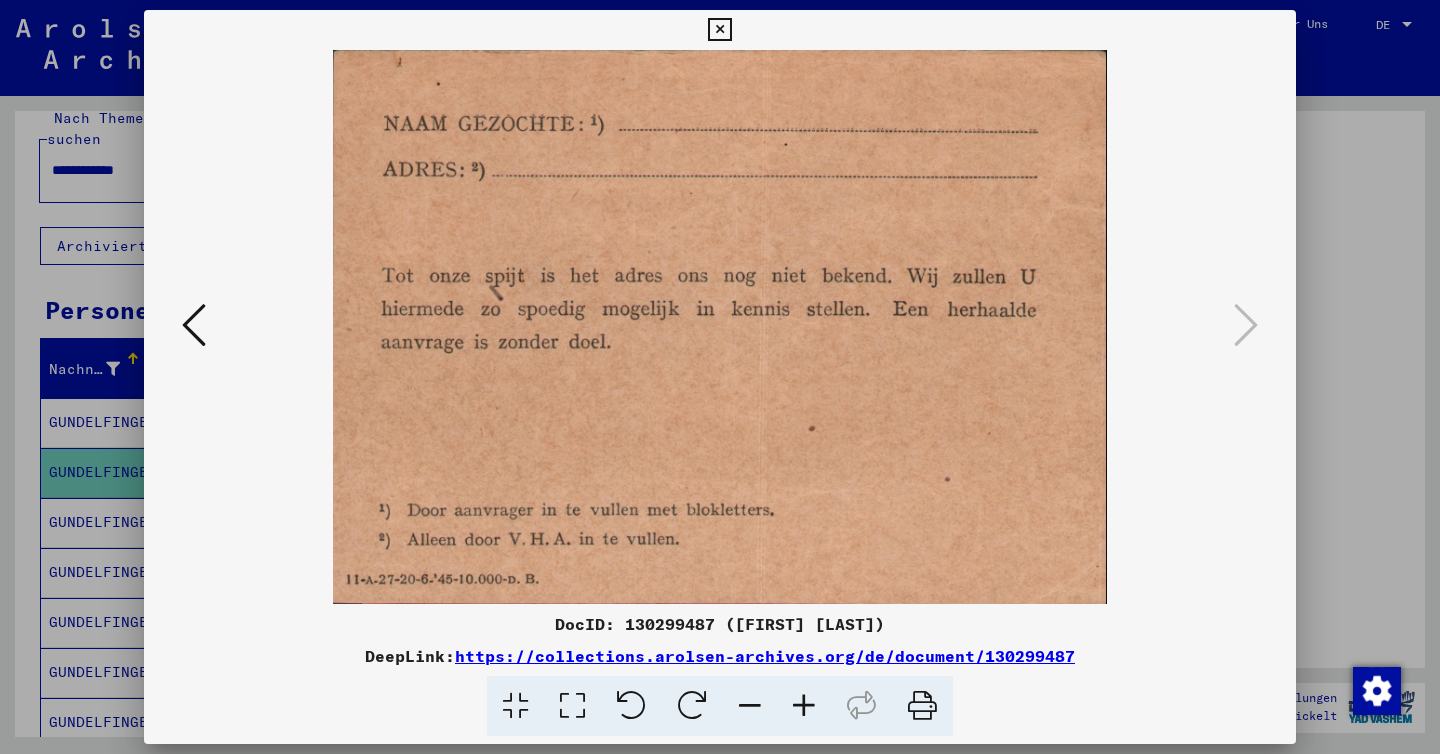 click at bounding box center (194, 325) 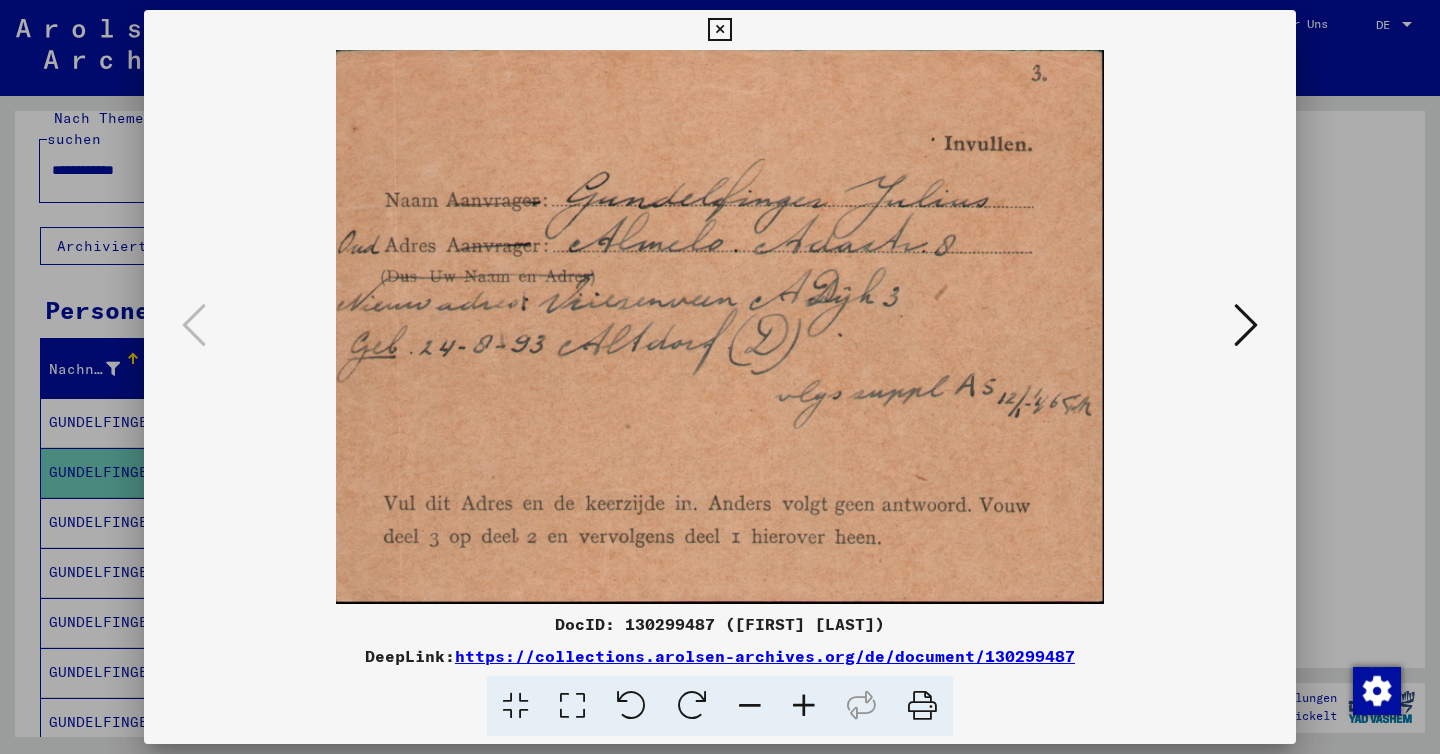 click at bounding box center (720, 377) 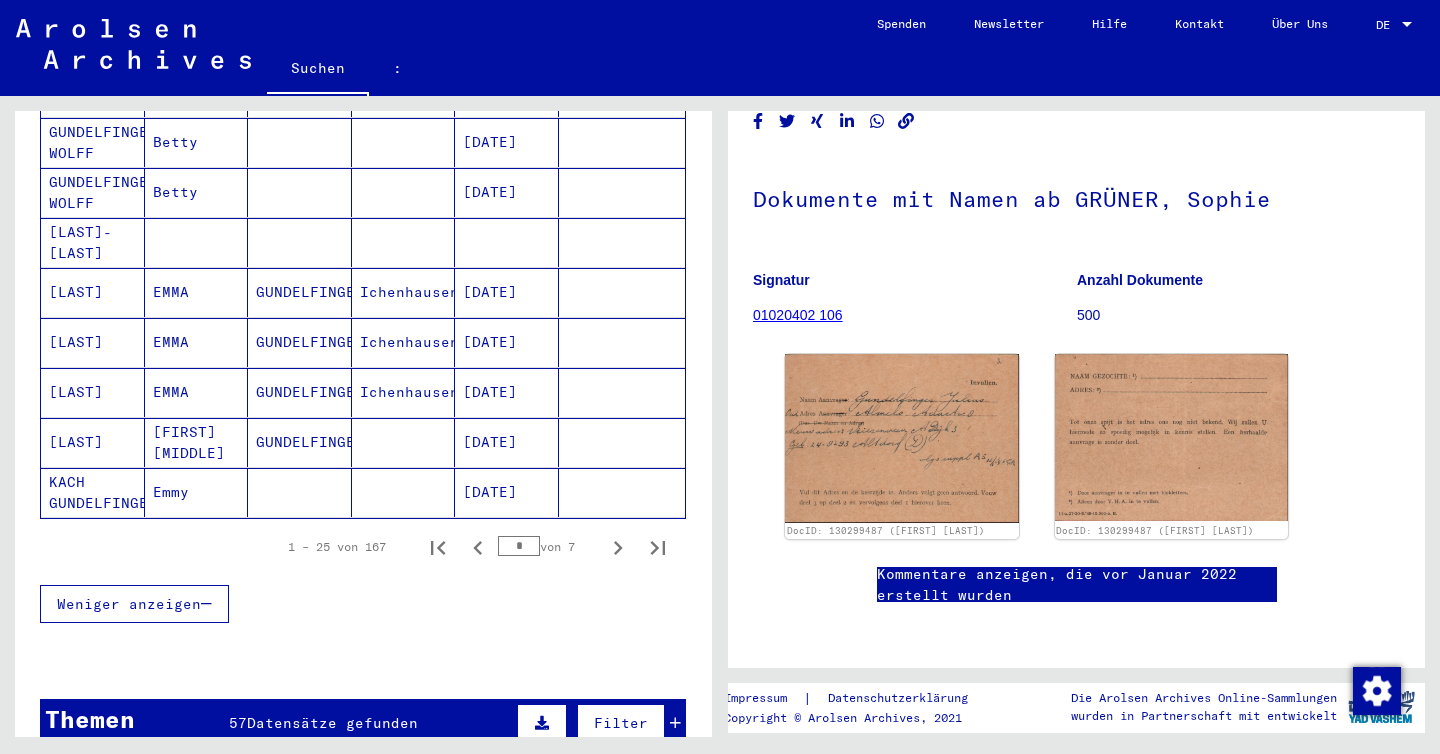 scroll, scrollTop: 1194, scrollLeft: 0, axis: vertical 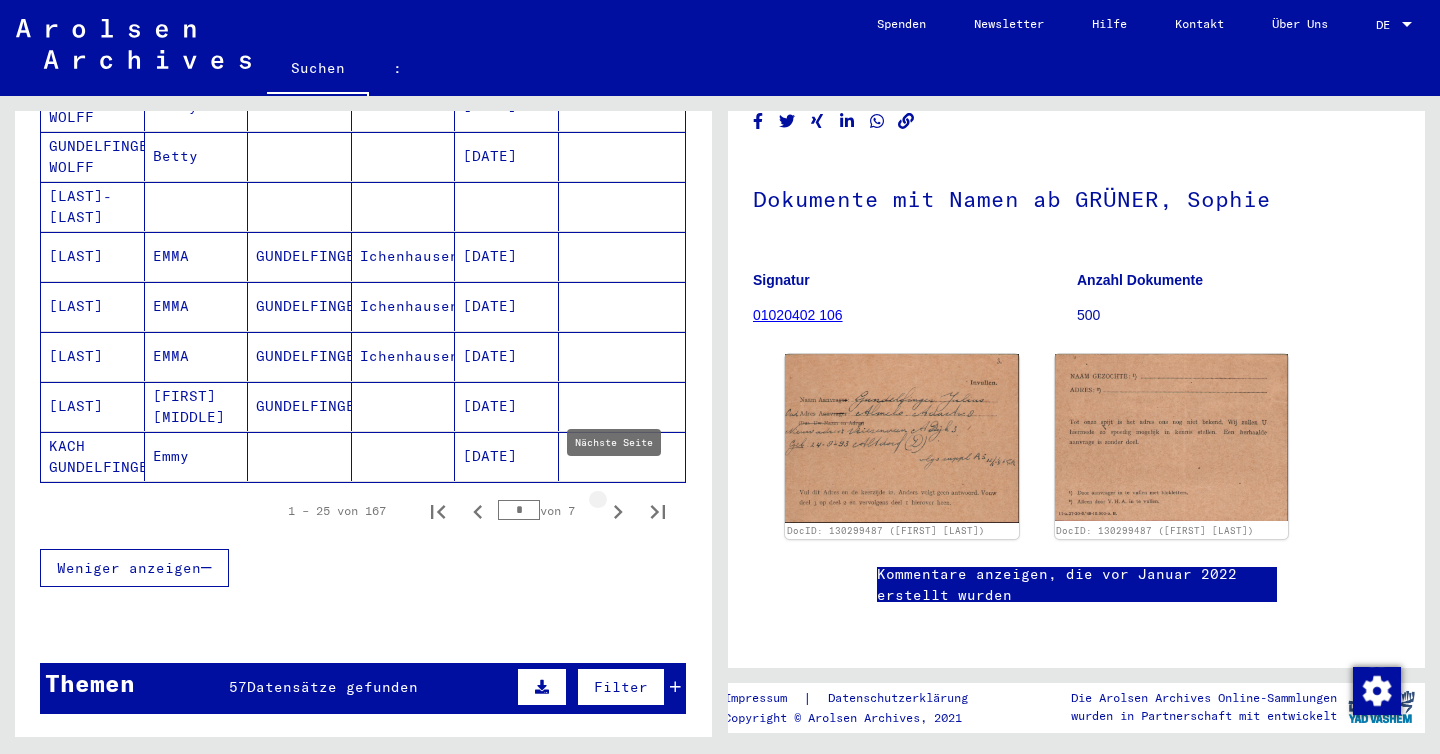 click 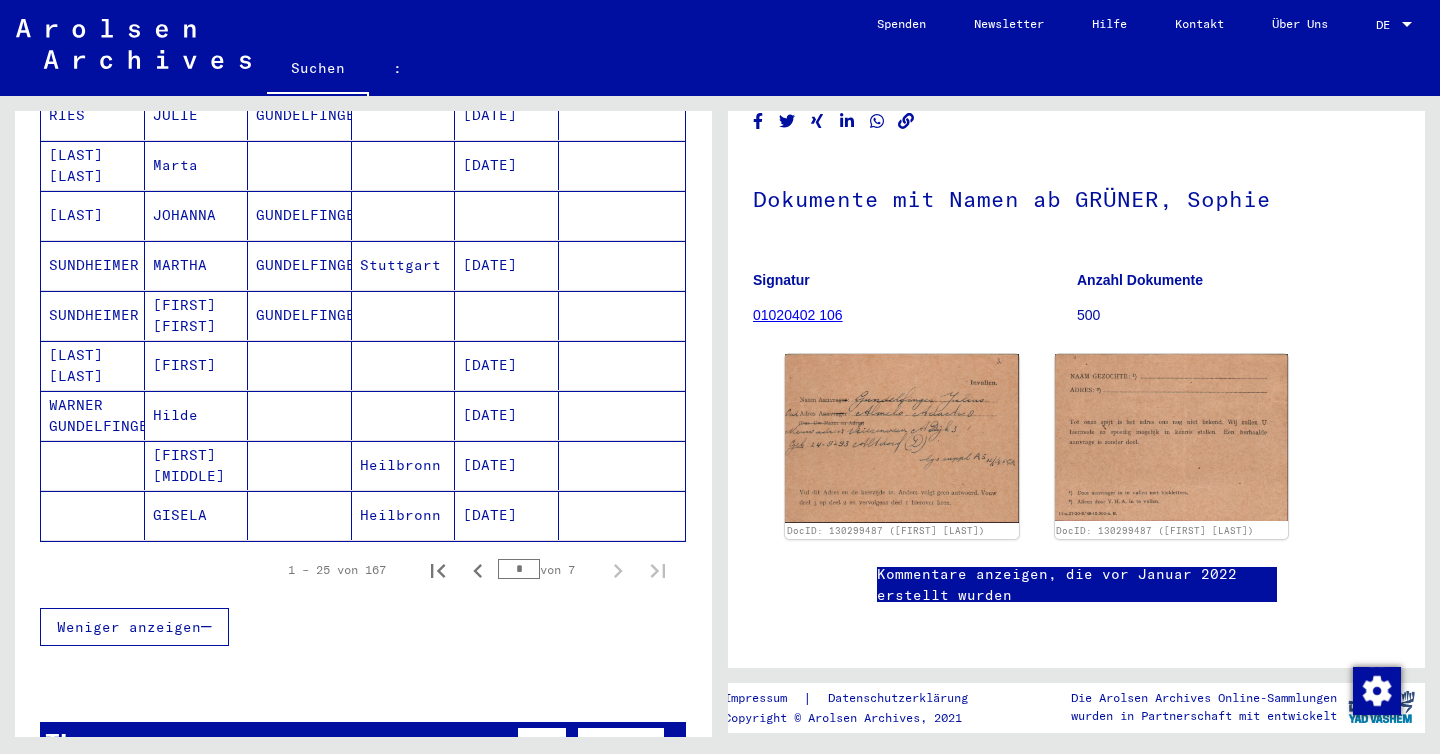 scroll, scrollTop: 838, scrollLeft: 0, axis: vertical 